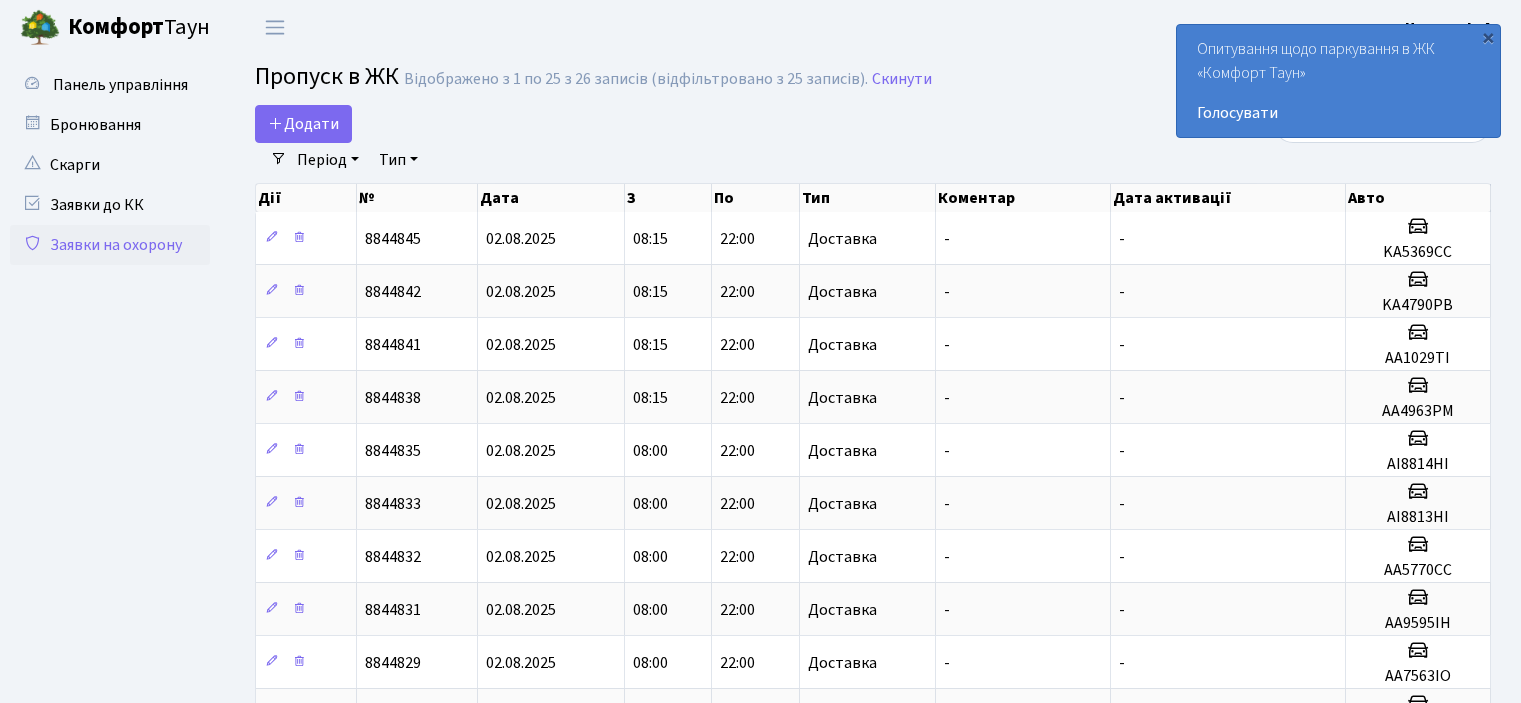 select on "25" 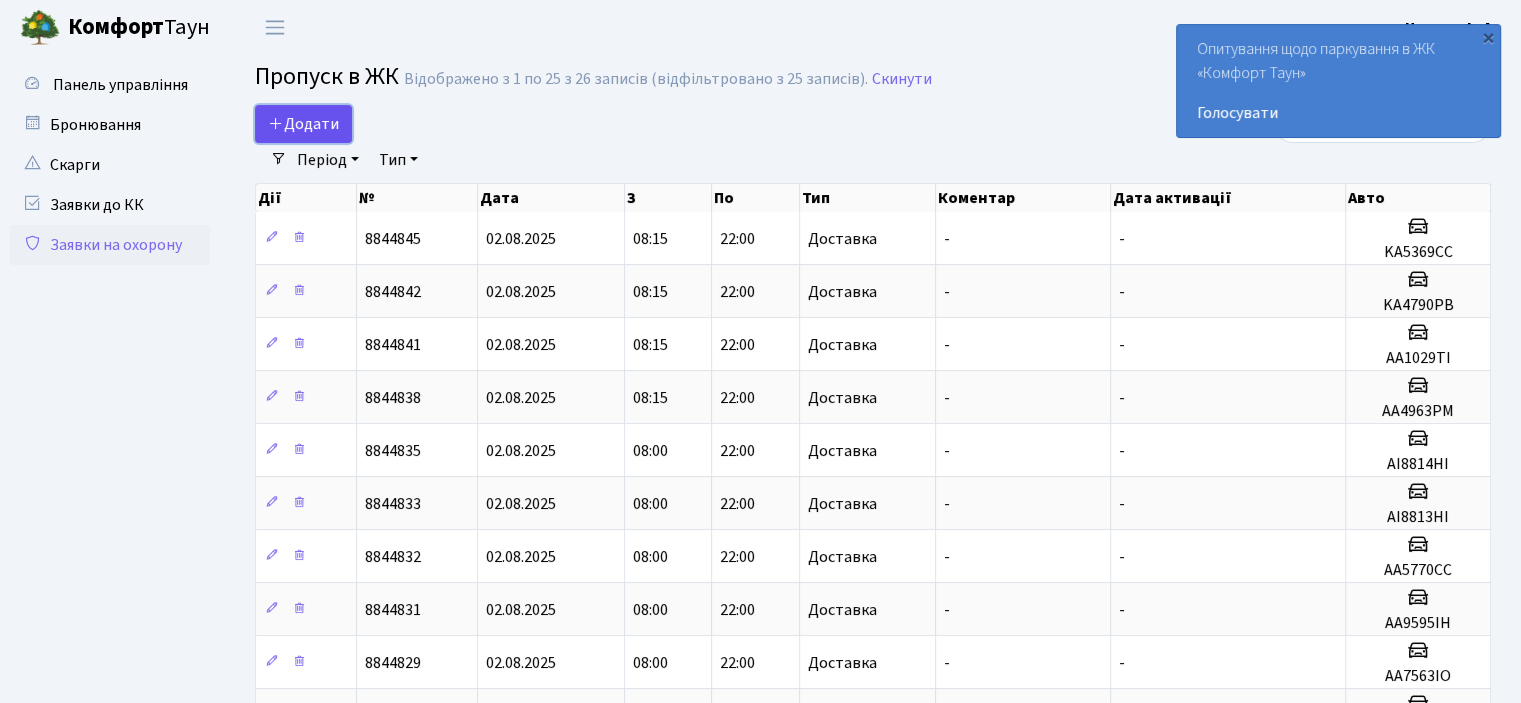 click on "Додати" at bounding box center [303, 124] 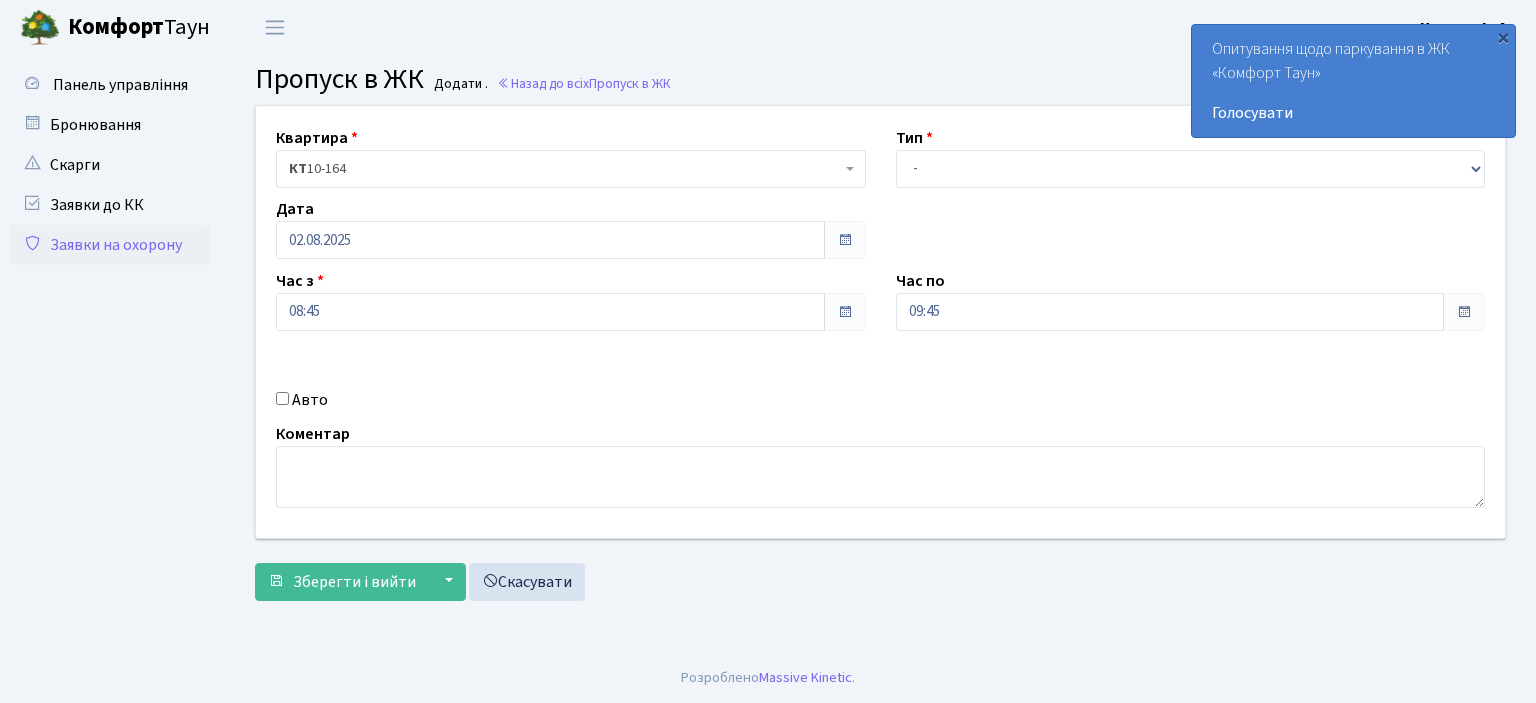 scroll, scrollTop: 0, scrollLeft: 0, axis: both 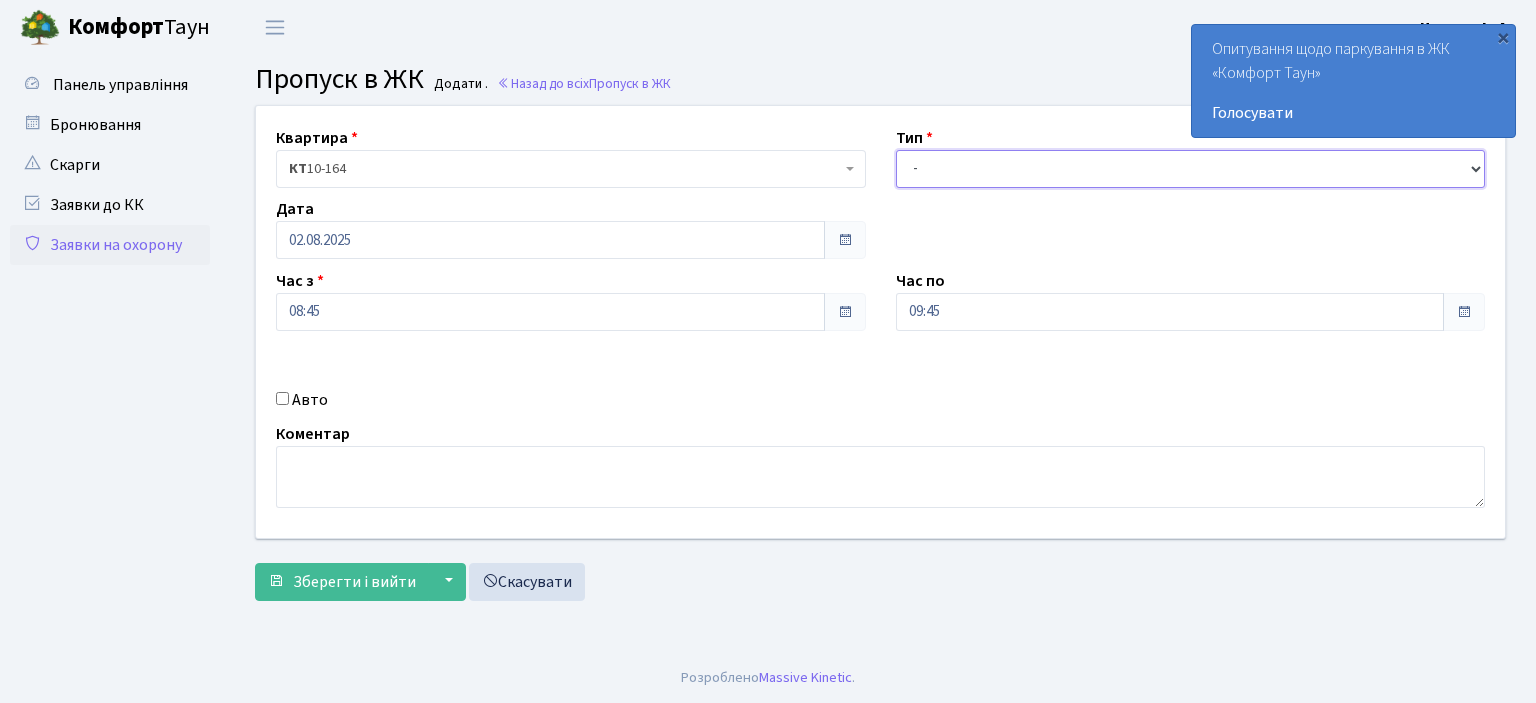click on "-
Доставка
Таксі
Гості
Сервіс" at bounding box center [1191, 169] 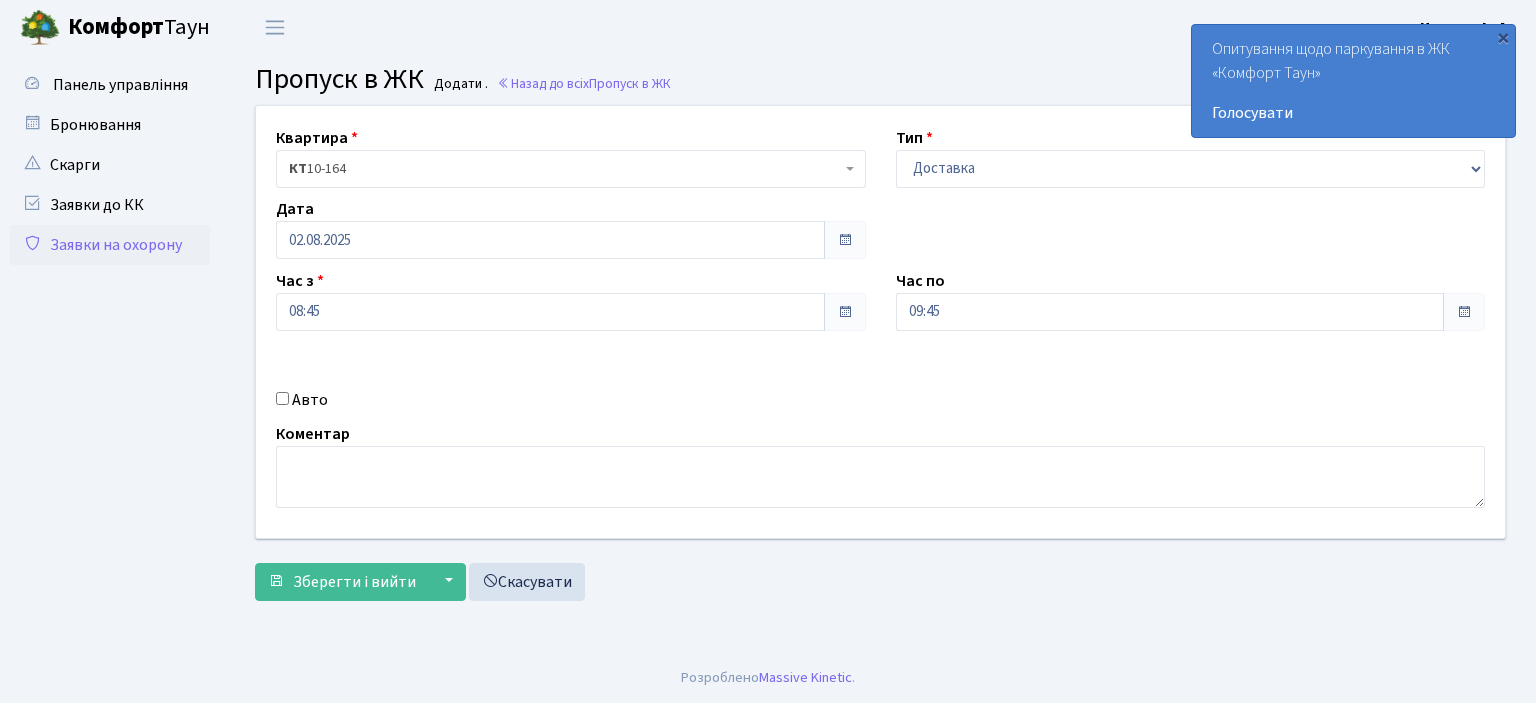click on "Авто" at bounding box center [282, 398] 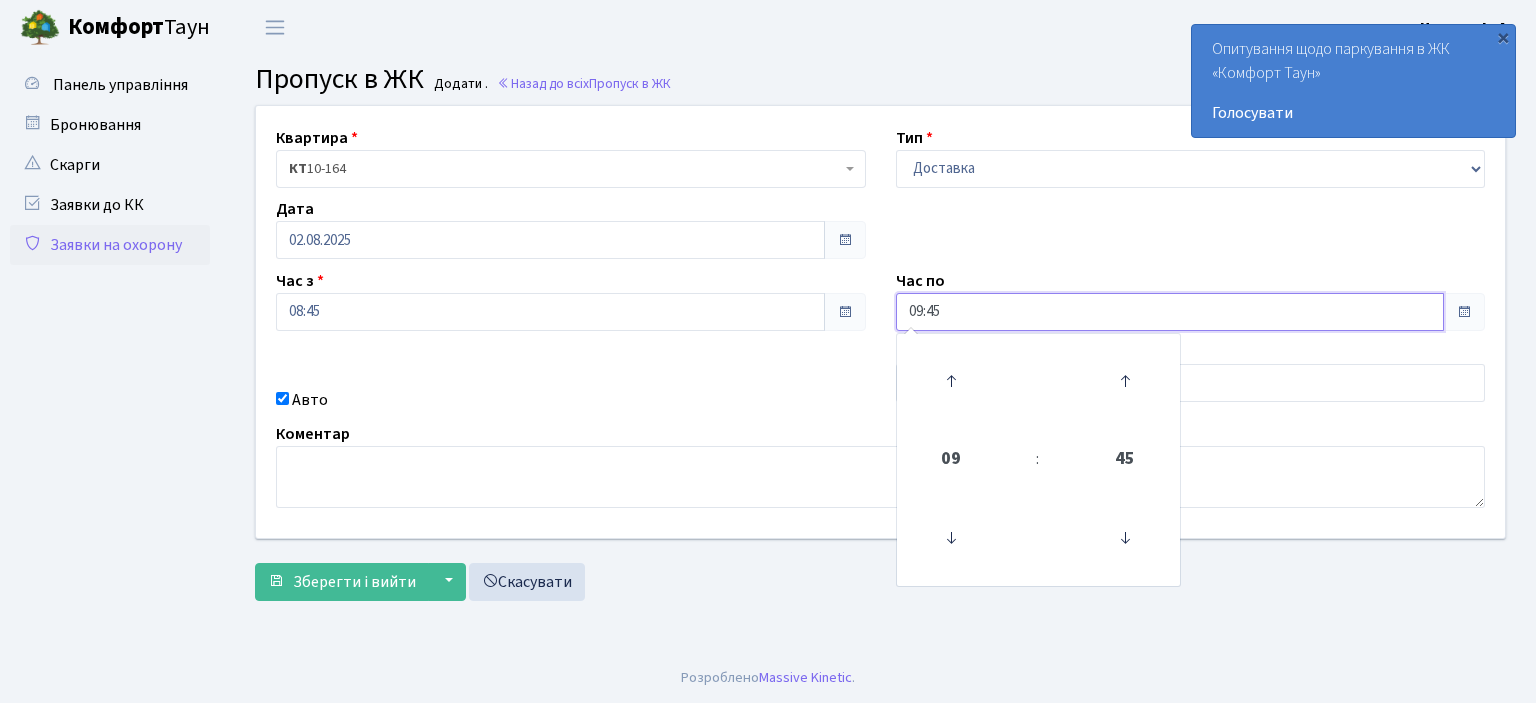 drag, startPoint x: 956, startPoint y: 319, endPoint x: 817, endPoint y: 317, distance: 139.01439 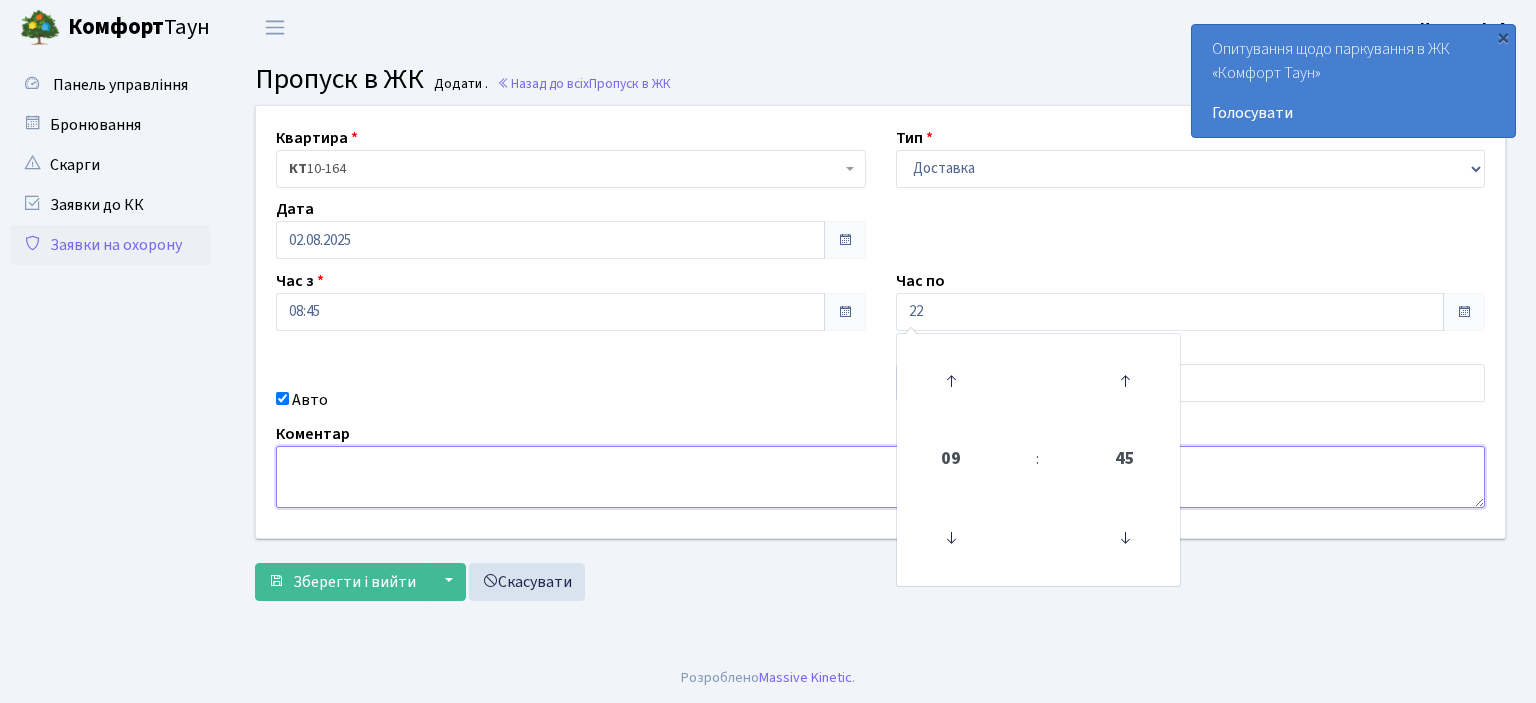 type on "22:00" 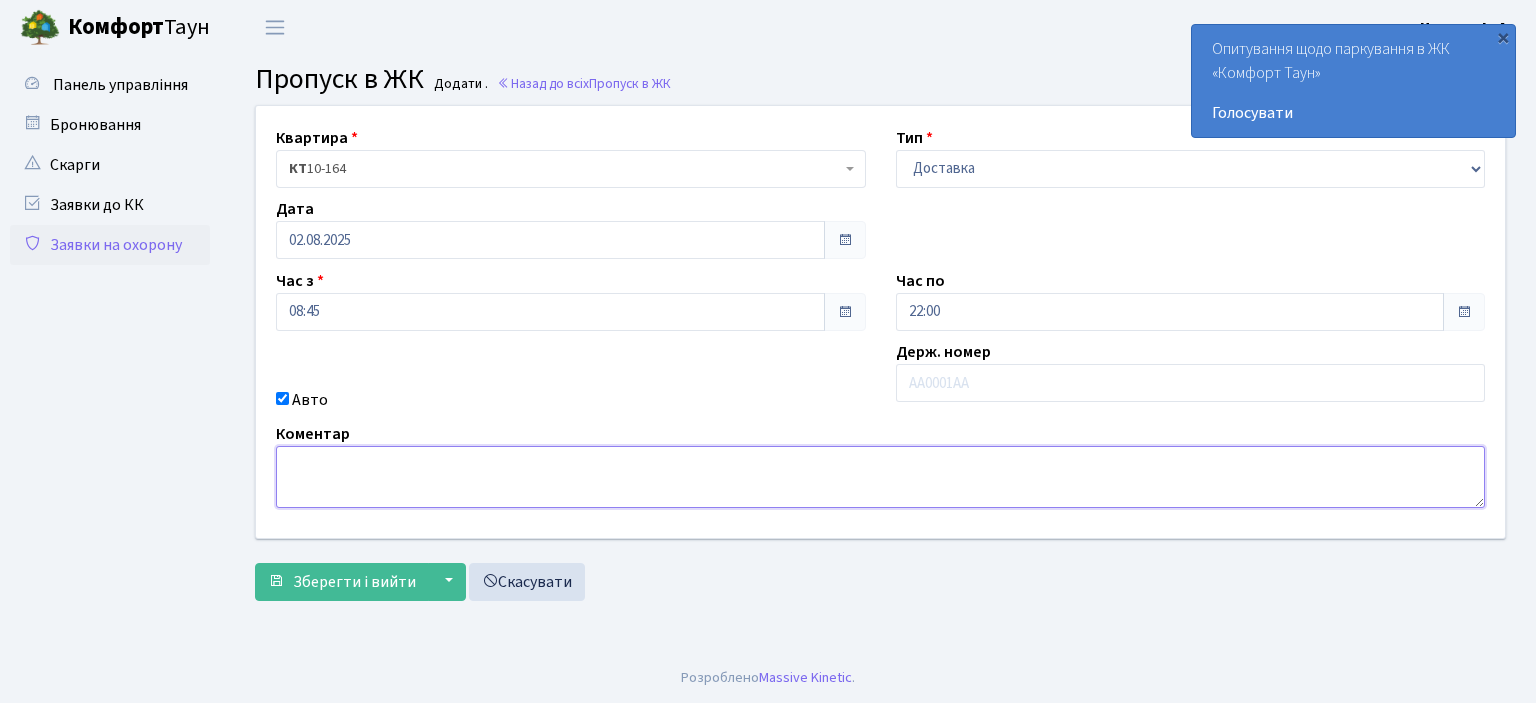 click at bounding box center (880, 477) 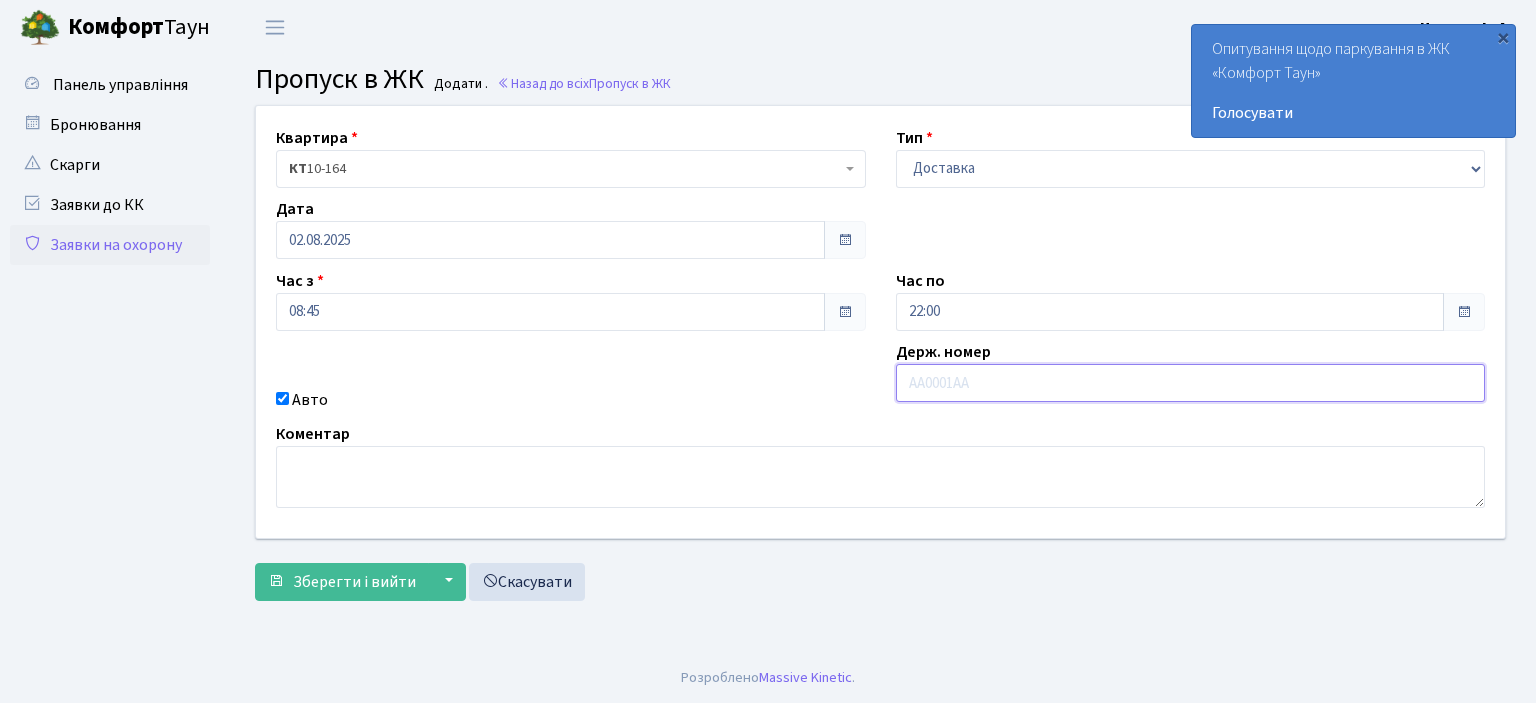 click at bounding box center (1191, 383) 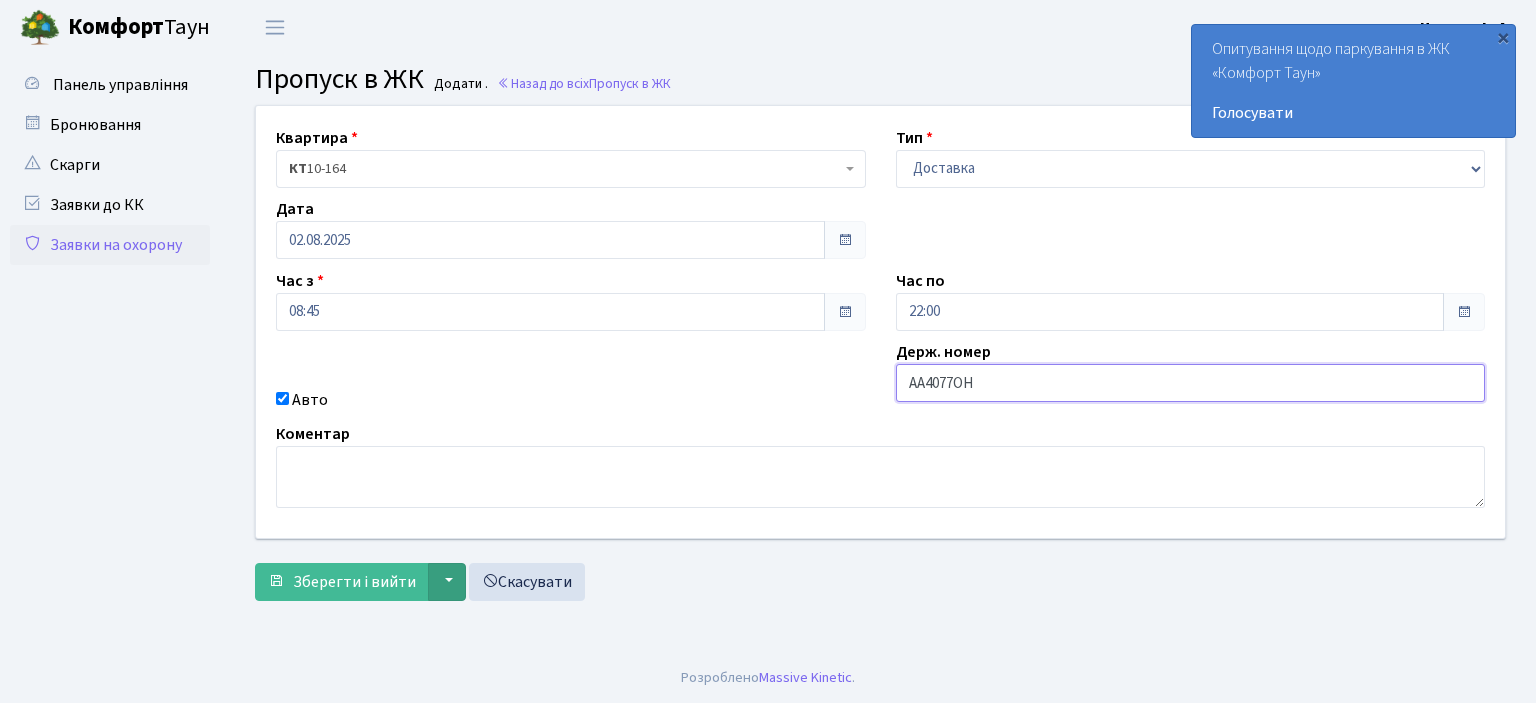 type on "AA4077OH" 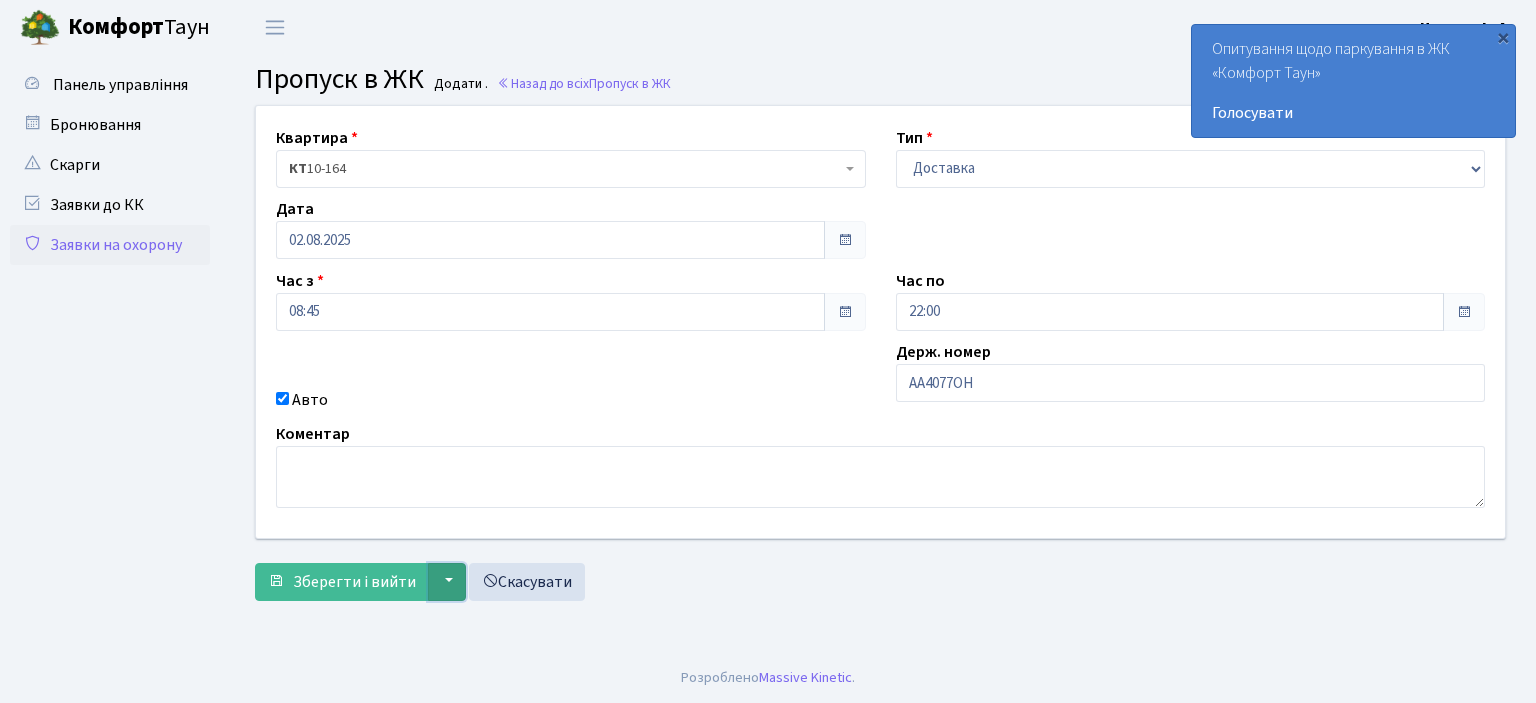 click on "▼" at bounding box center [447, 582] 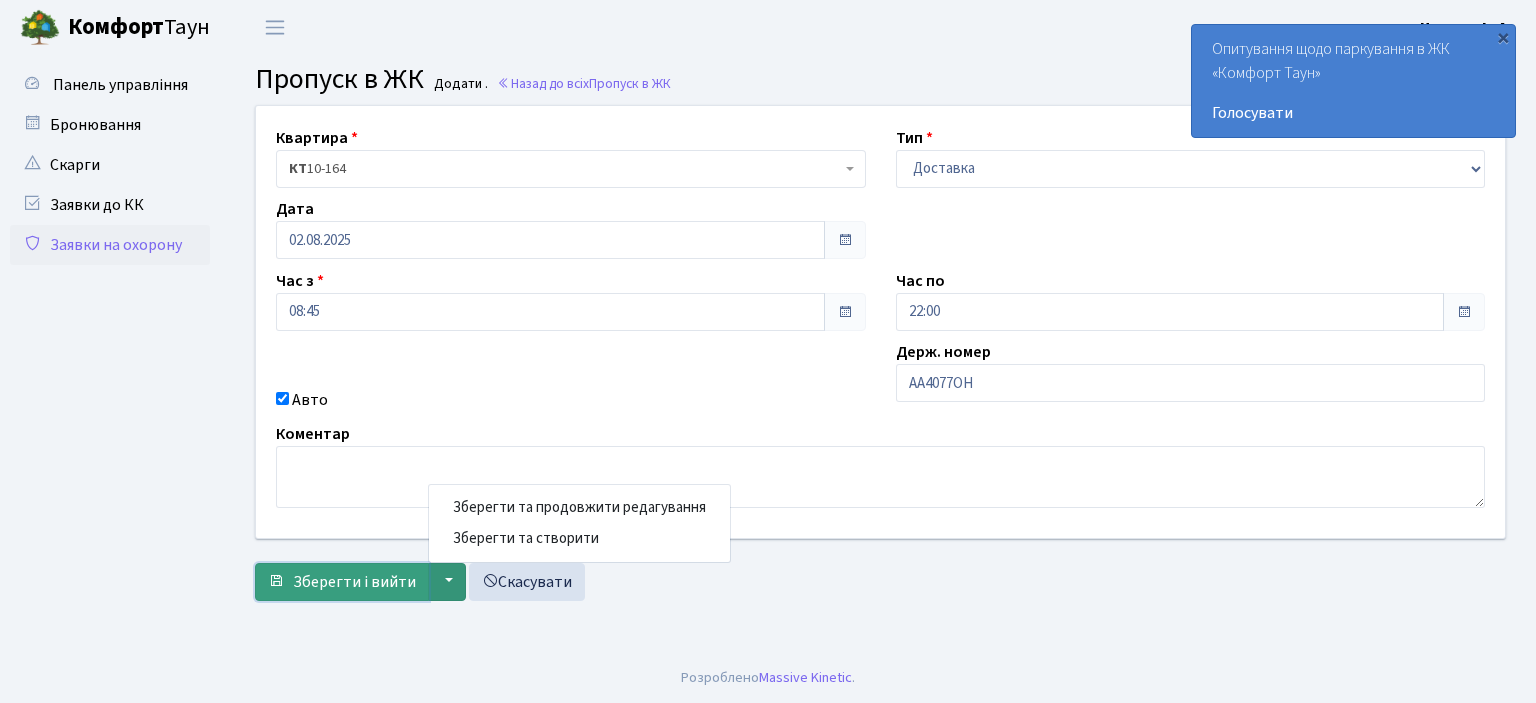click on "Зберегти і вийти" at bounding box center (354, 582) 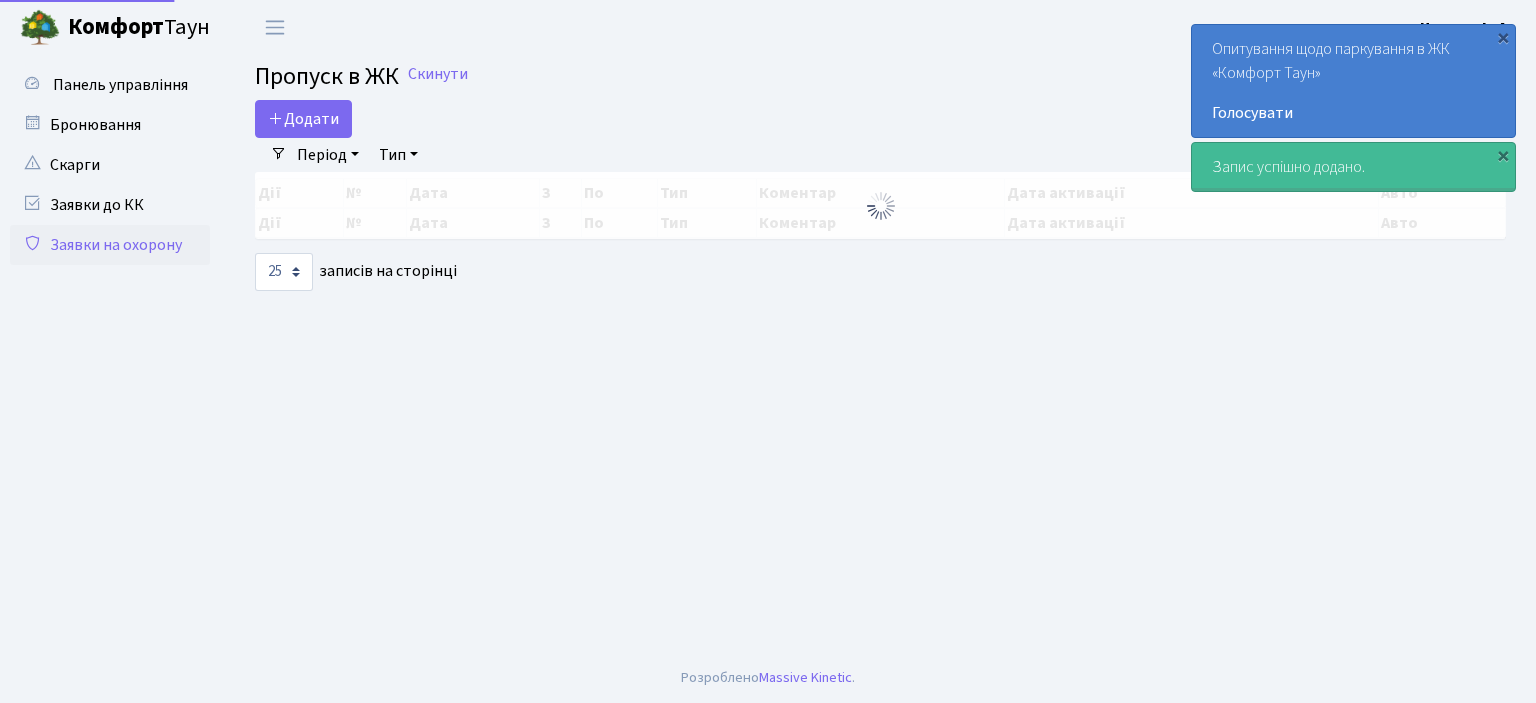select on "25" 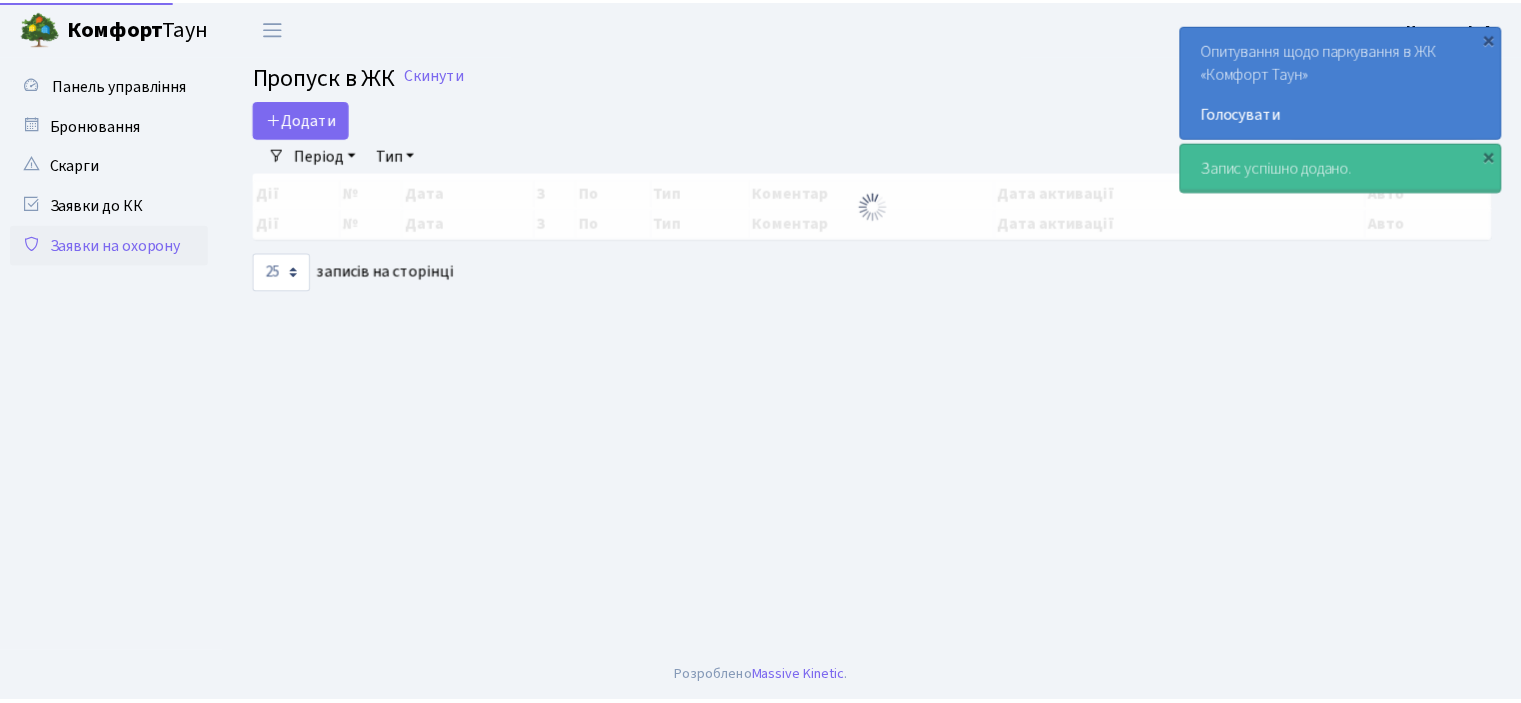 scroll, scrollTop: 0, scrollLeft: 0, axis: both 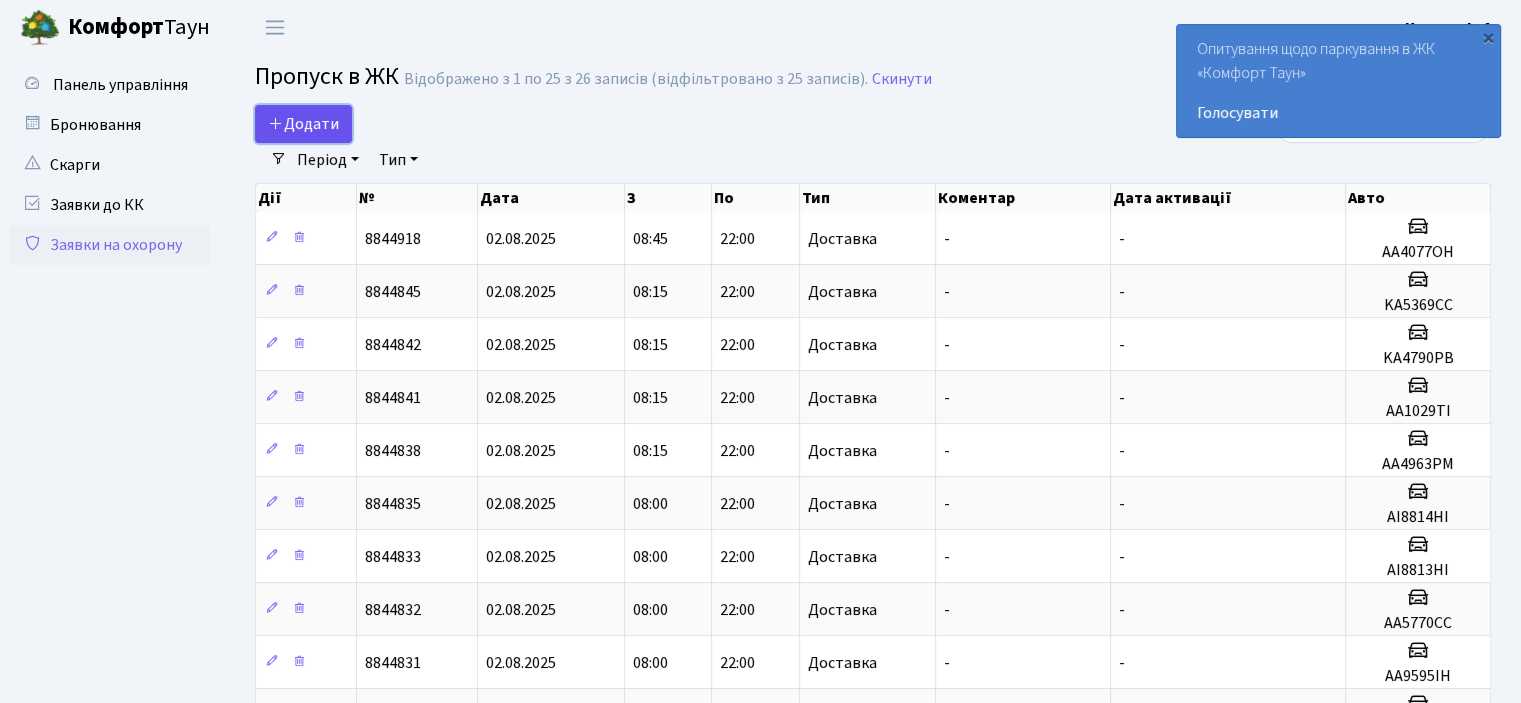 click on "Додати" at bounding box center [303, 124] 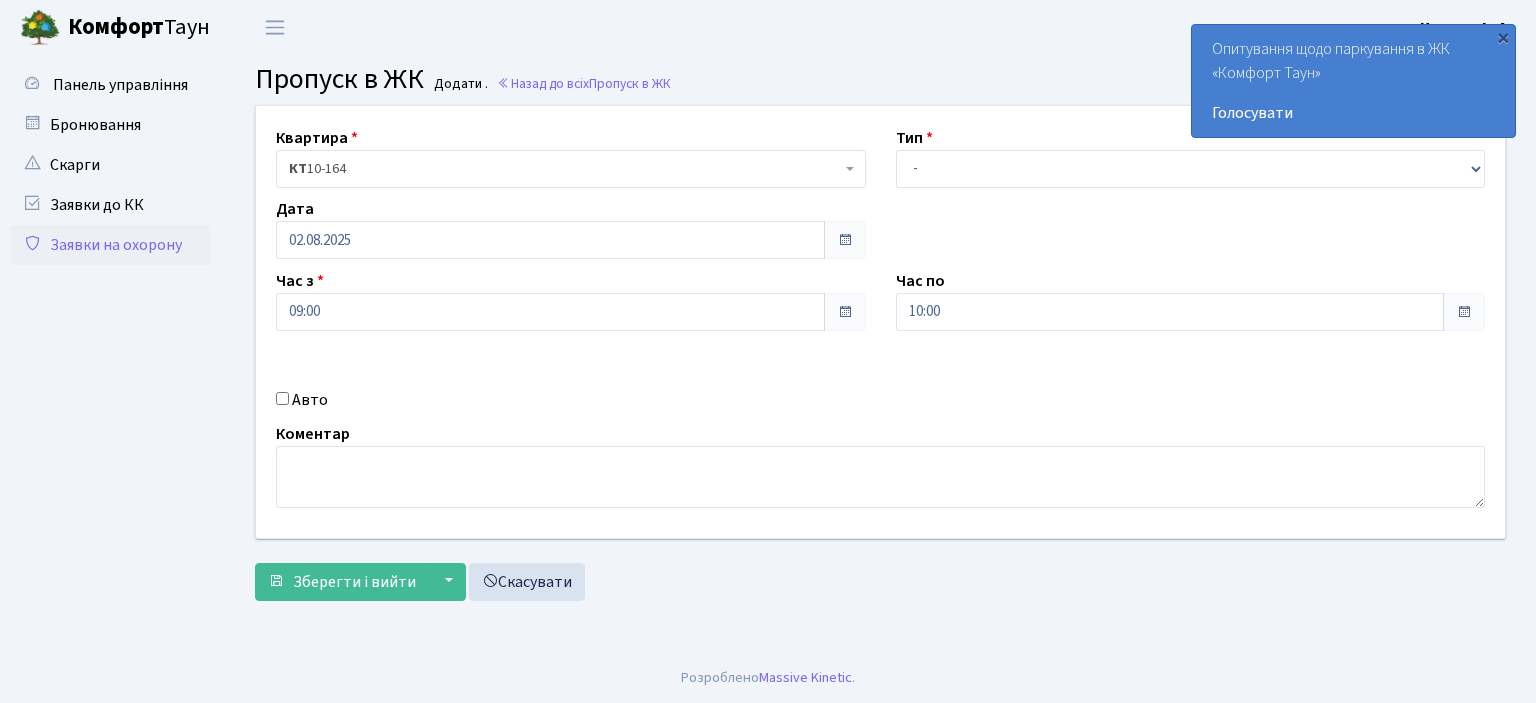 scroll, scrollTop: 0, scrollLeft: 0, axis: both 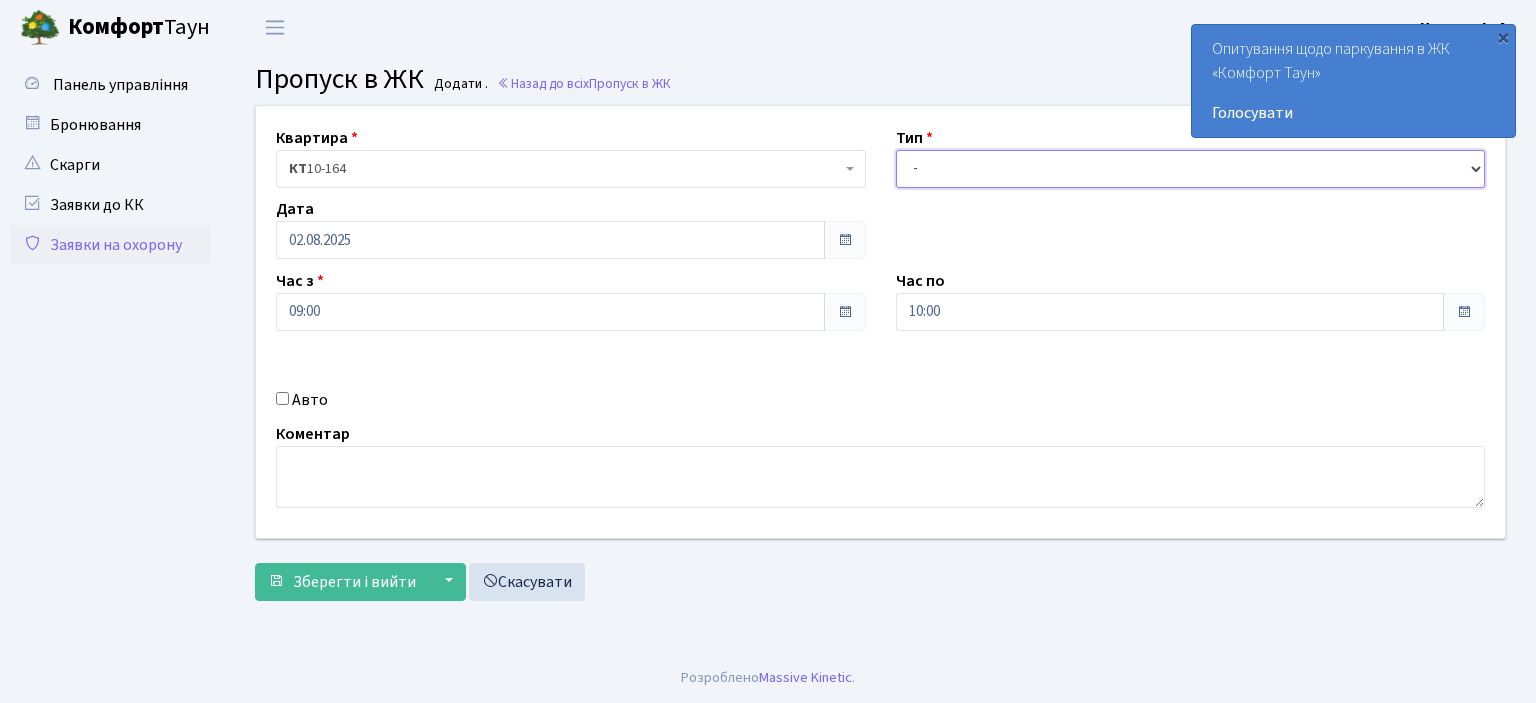 click on "-
Доставка
Таксі
Гості
Сервіс" at bounding box center [1191, 169] 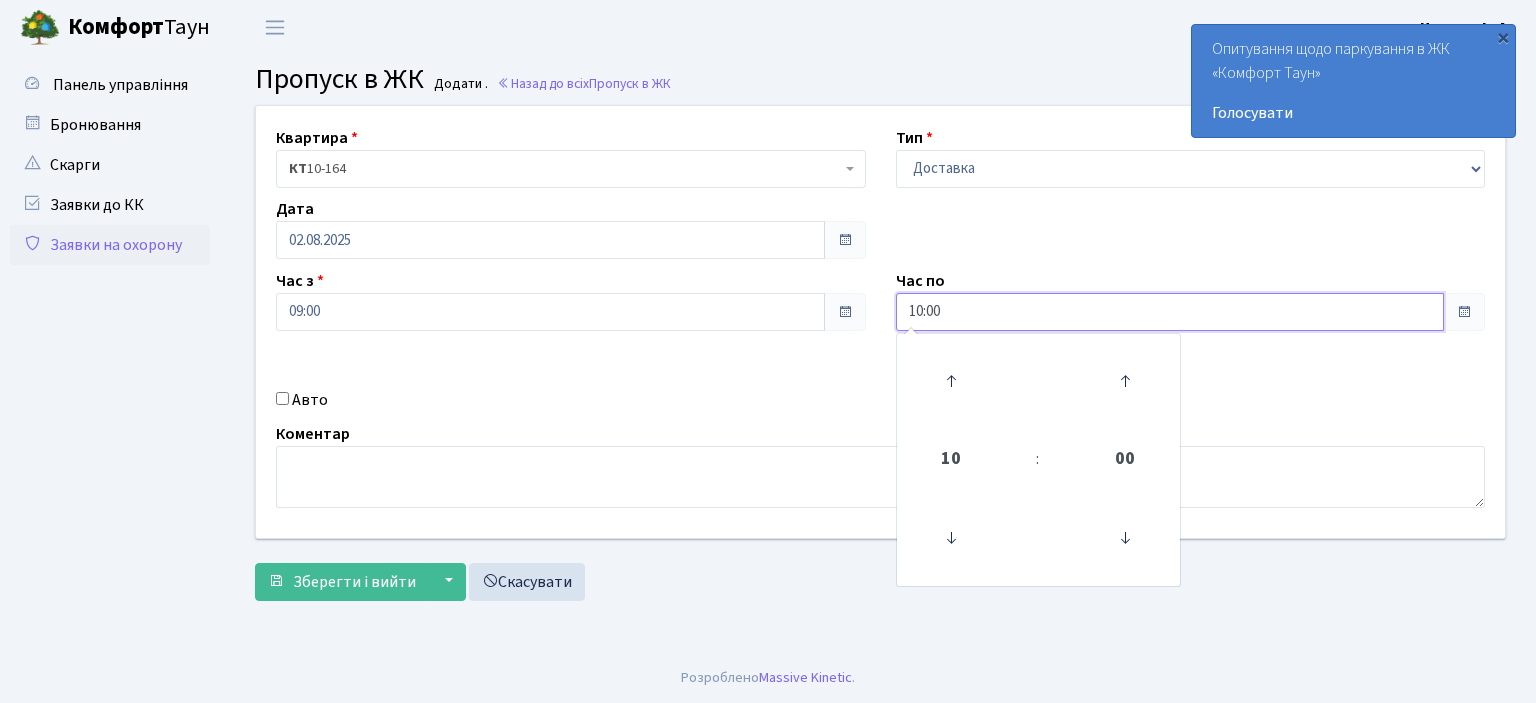 drag, startPoint x: 982, startPoint y: 303, endPoint x: 716, endPoint y: 326, distance: 266.99252 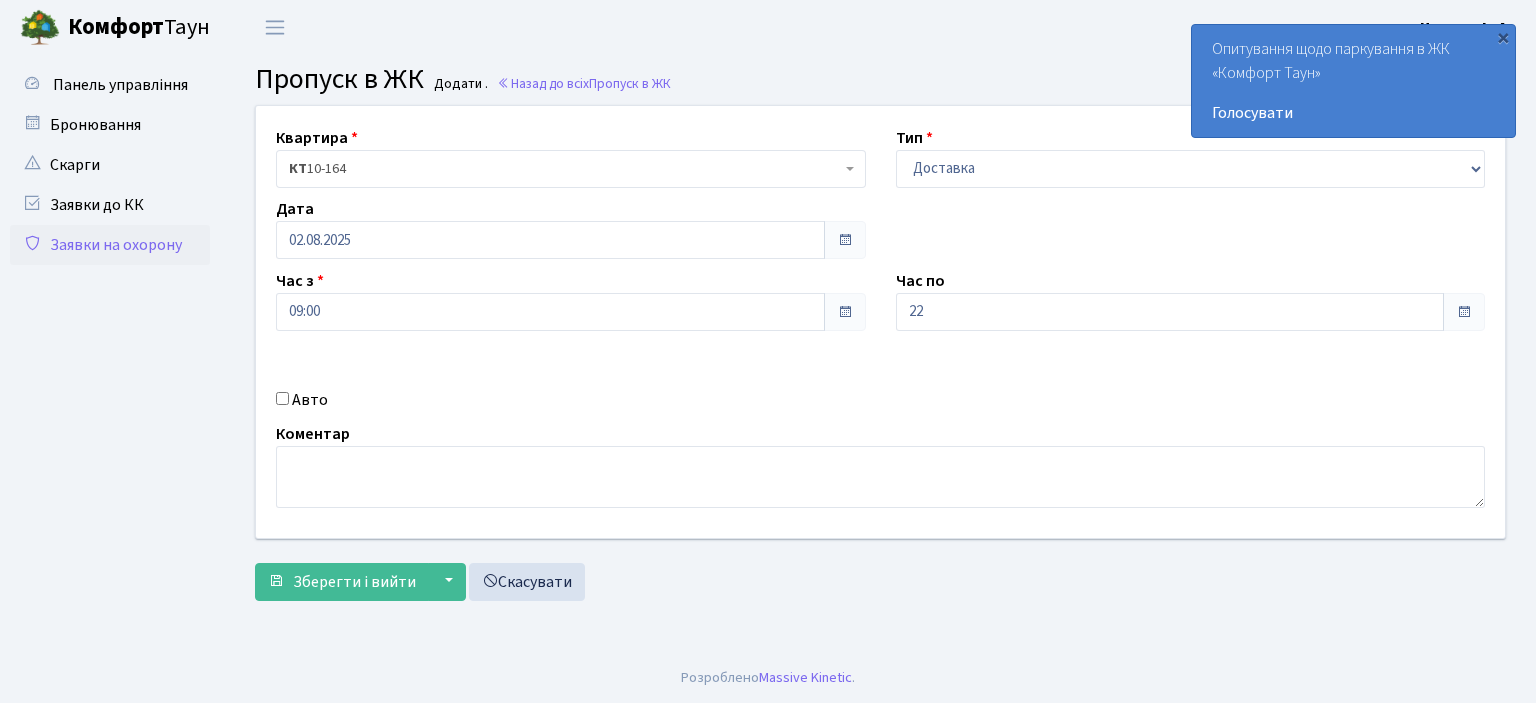 type on "22:00" 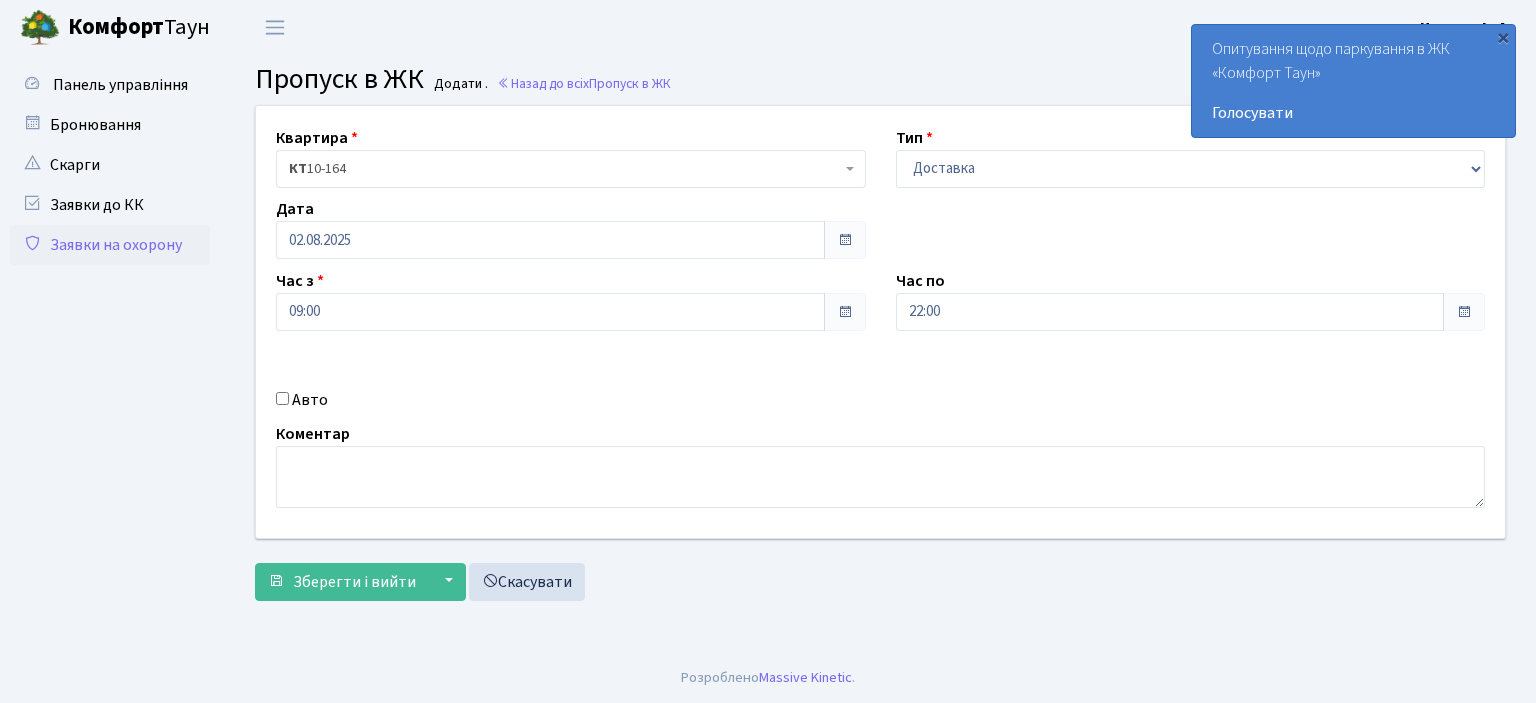 click on "Авто" at bounding box center (282, 398) 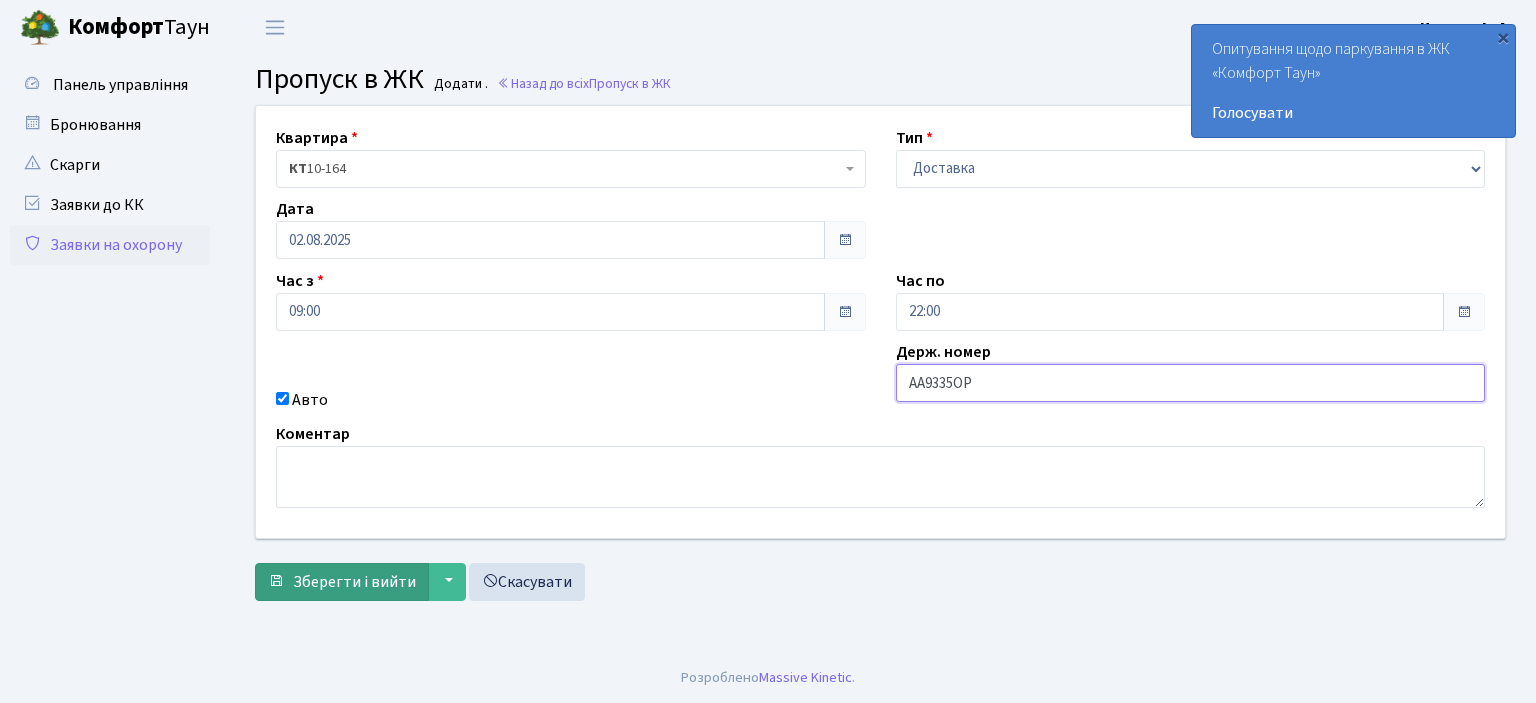 type on "AA9335OP" 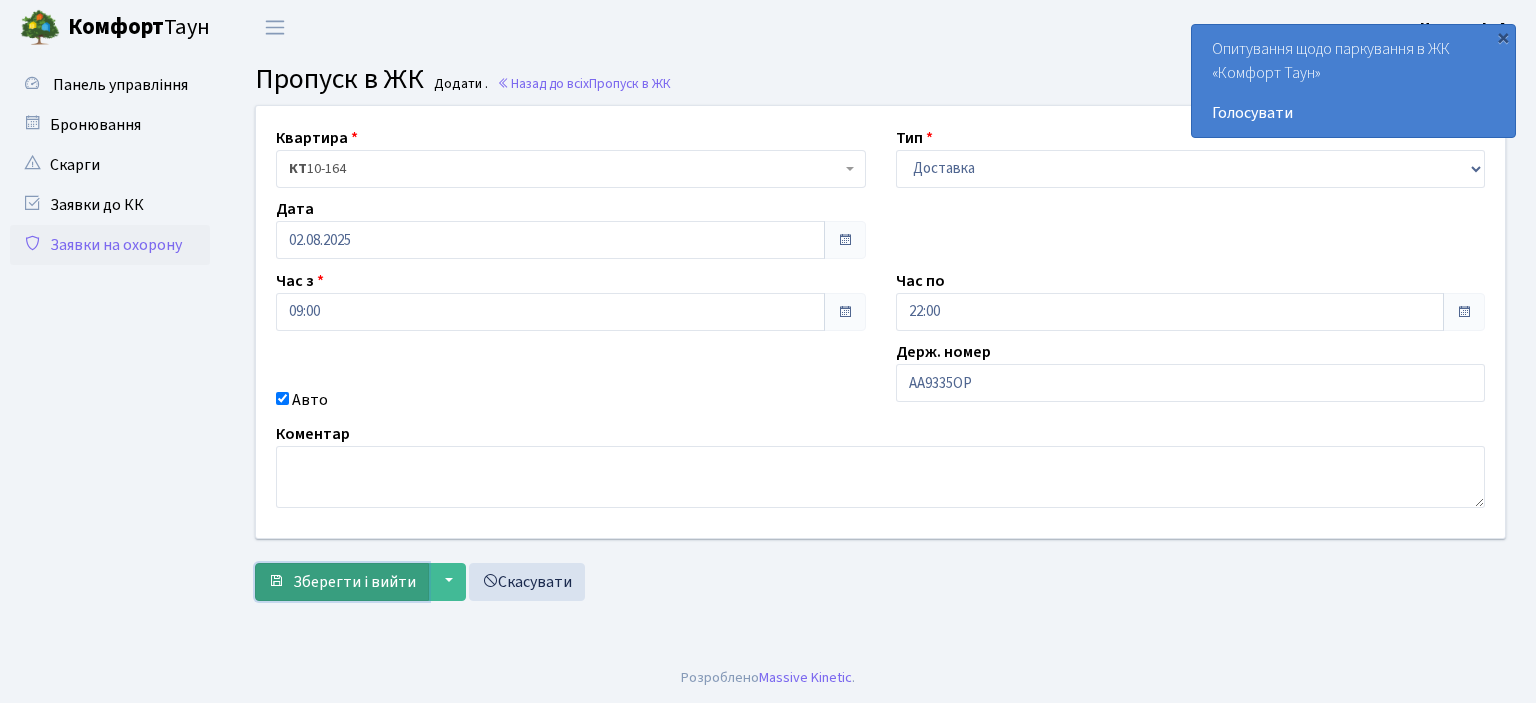 click on "Зберегти і вийти" at bounding box center (342, 582) 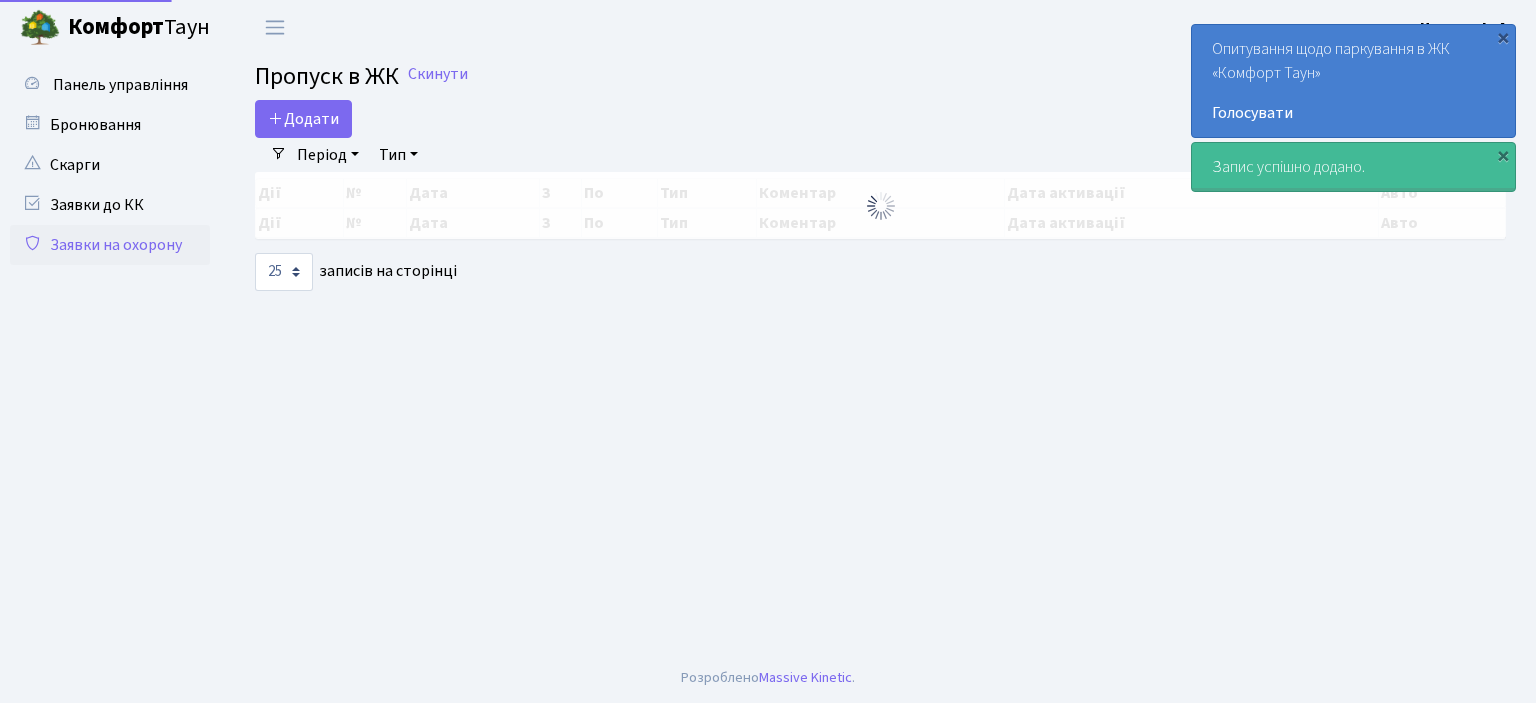 select on "25" 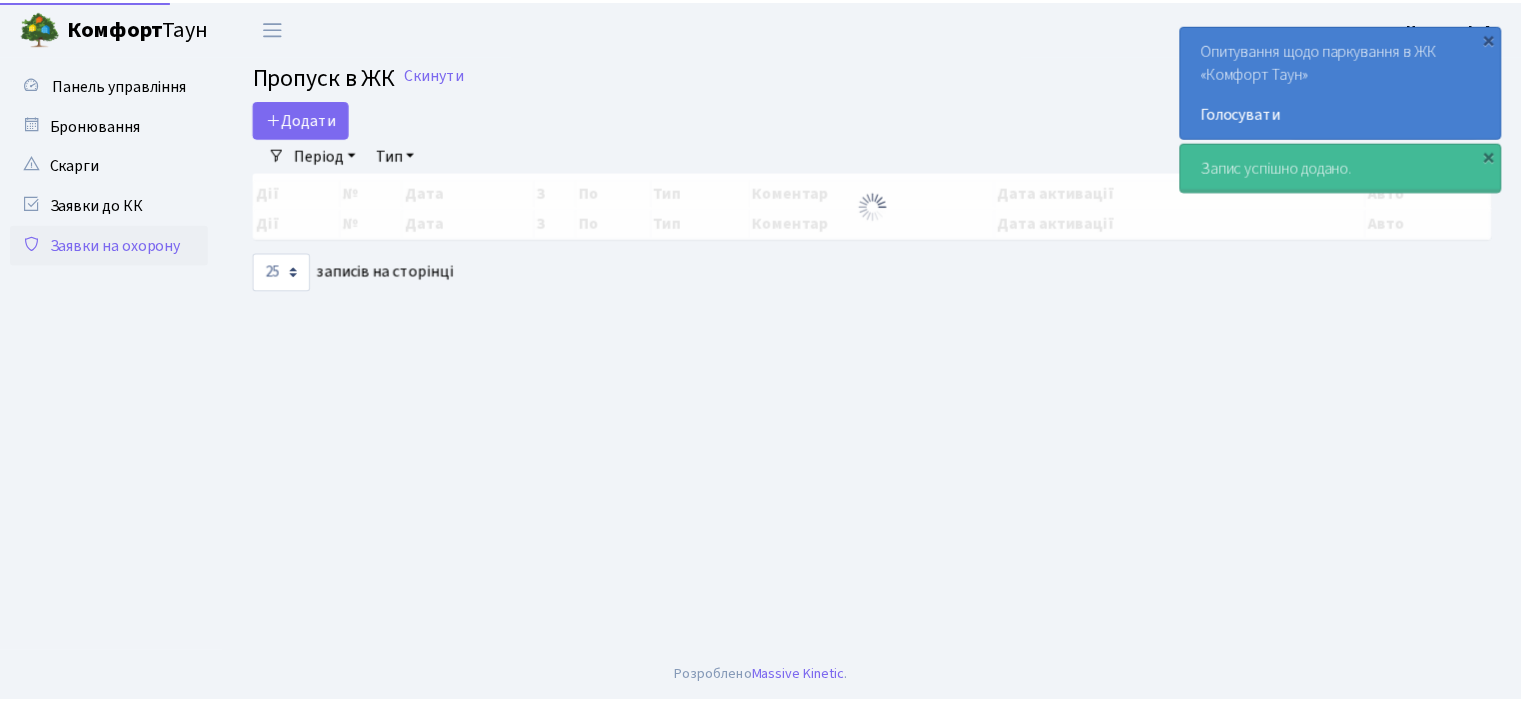 scroll, scrollTop: 0, scrollLeft: 0, axis: both 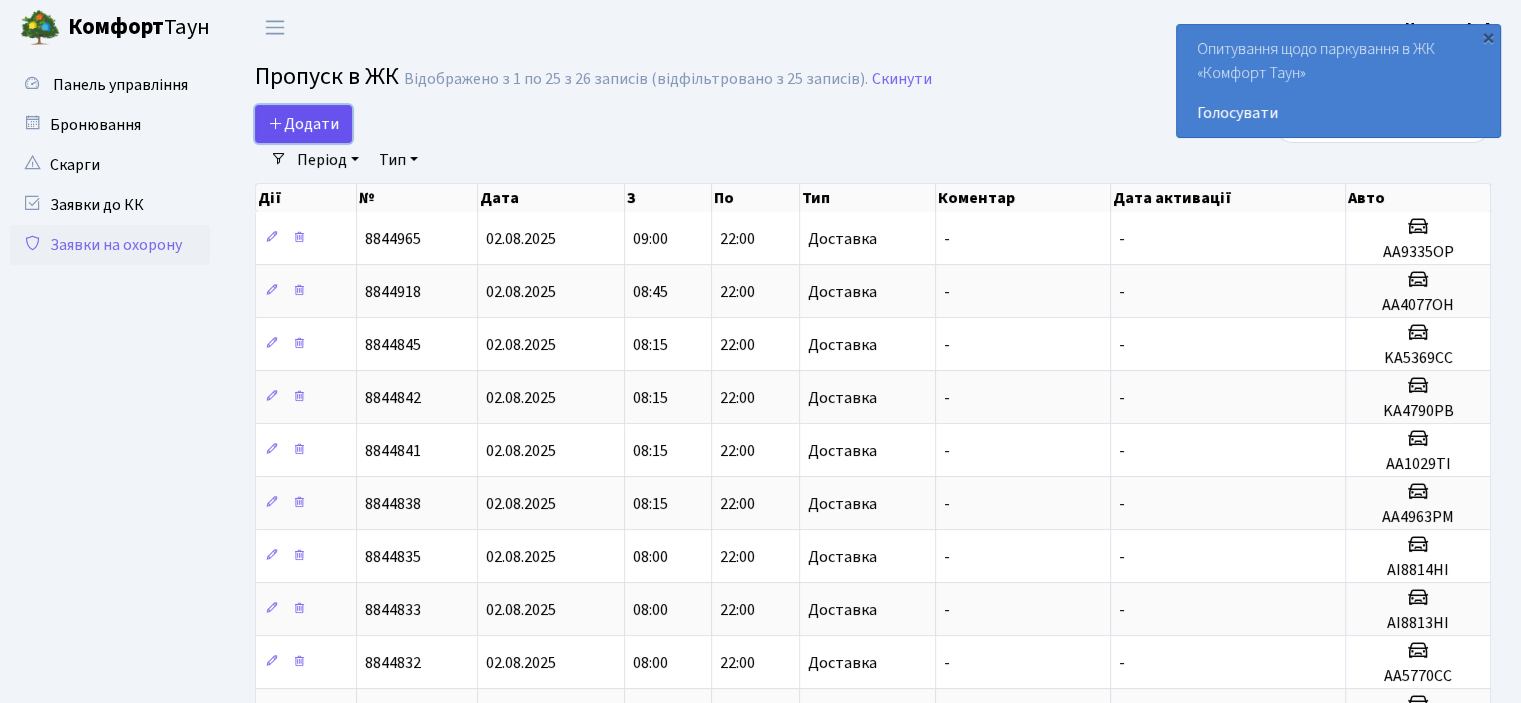 click on "Додати" at bounding box center [303, 124] 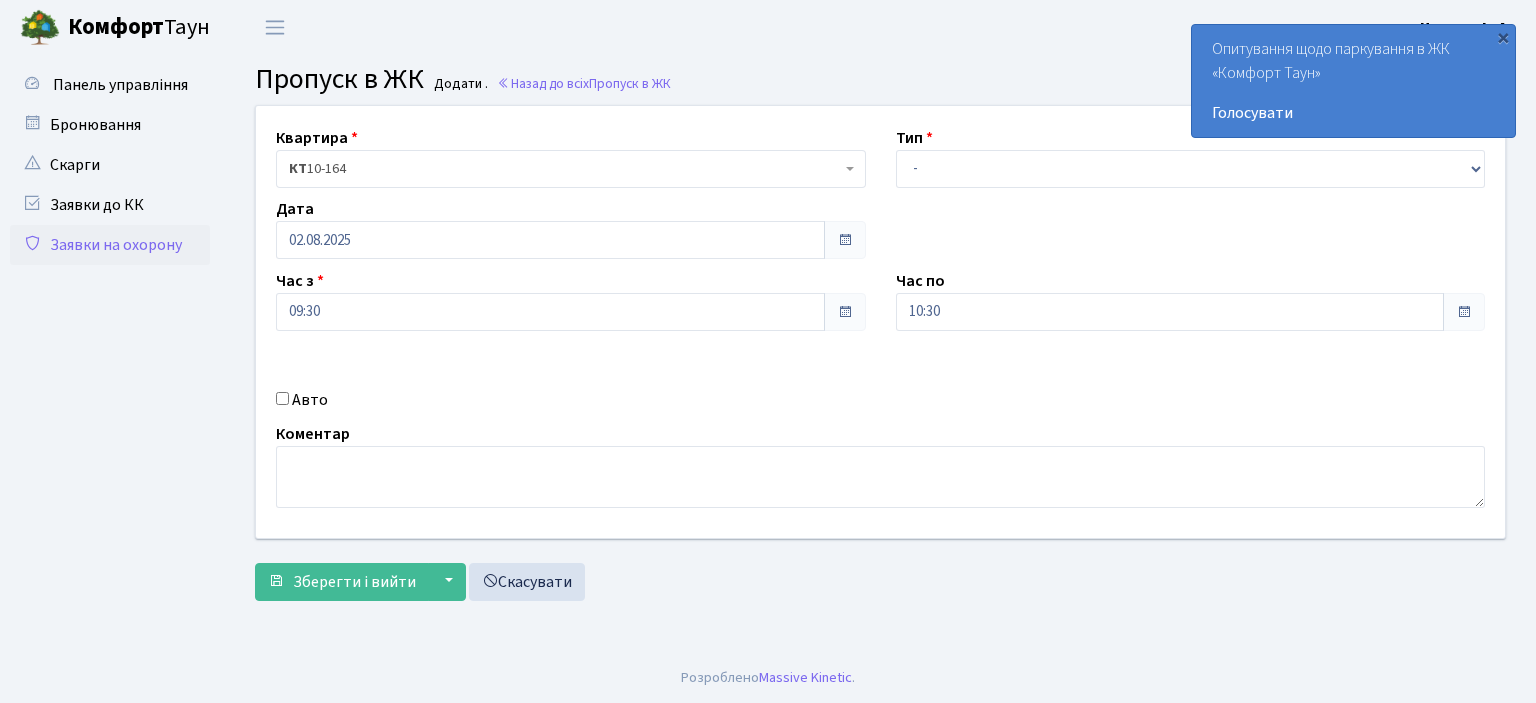 scroll, scrollTop: 0, scrollLeft: 0, axis: both 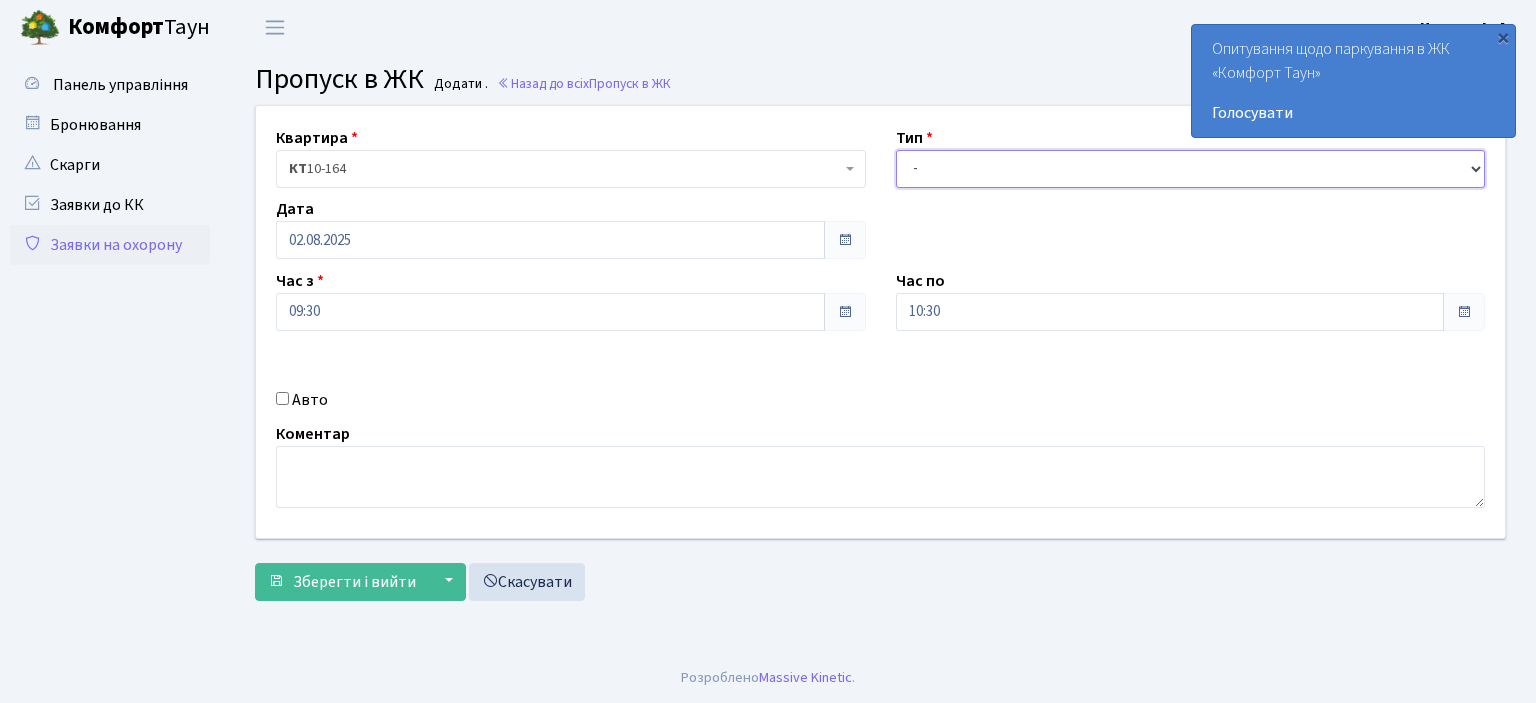 click on "-
Доставка
Таксі
Гості
Сервіс" at bounding box center [1191, 169] 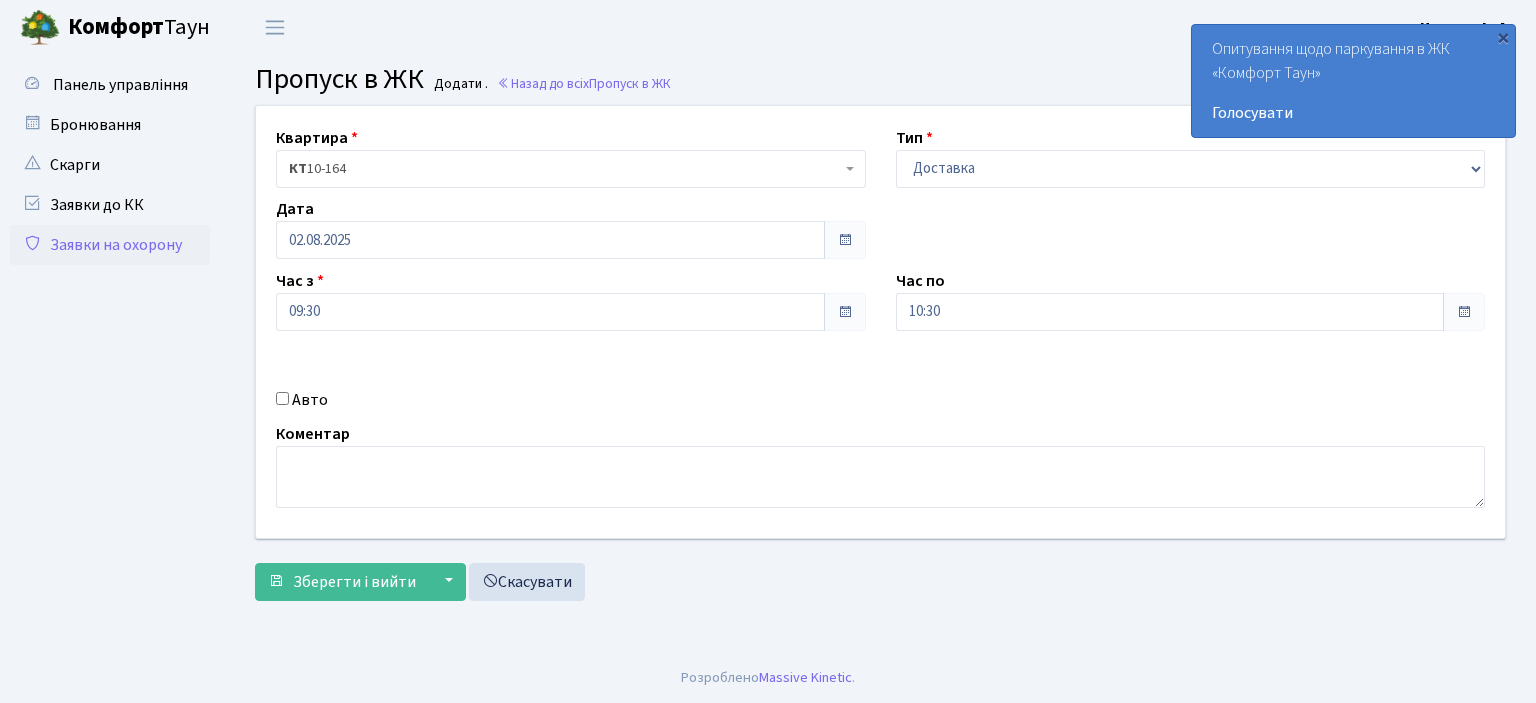 click on "Авто" at bounding box center [282, 398] 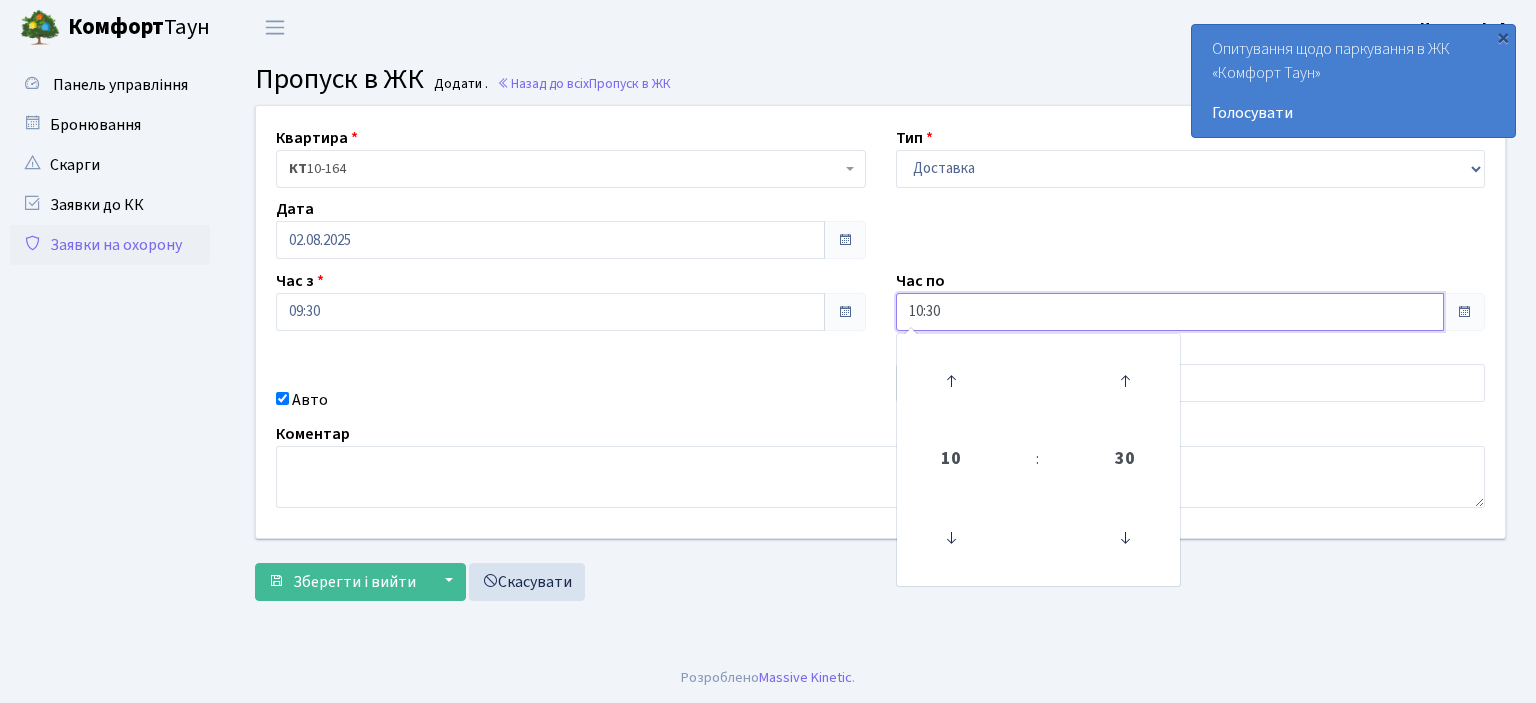 drag, startPoint x: 944, startPoint y: 307, endPoint x: 820, endPoint y: 311, distance: 124.0645 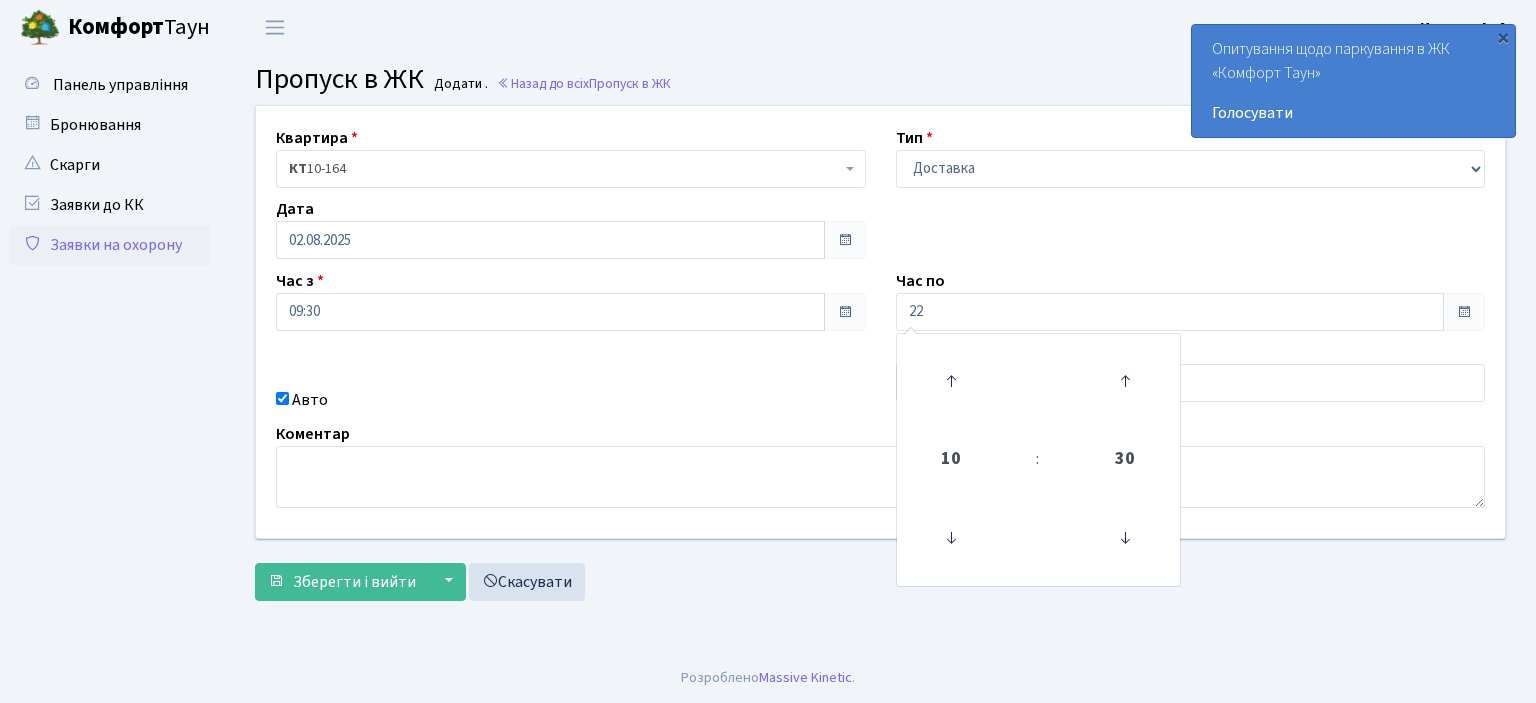 type on "22:00" 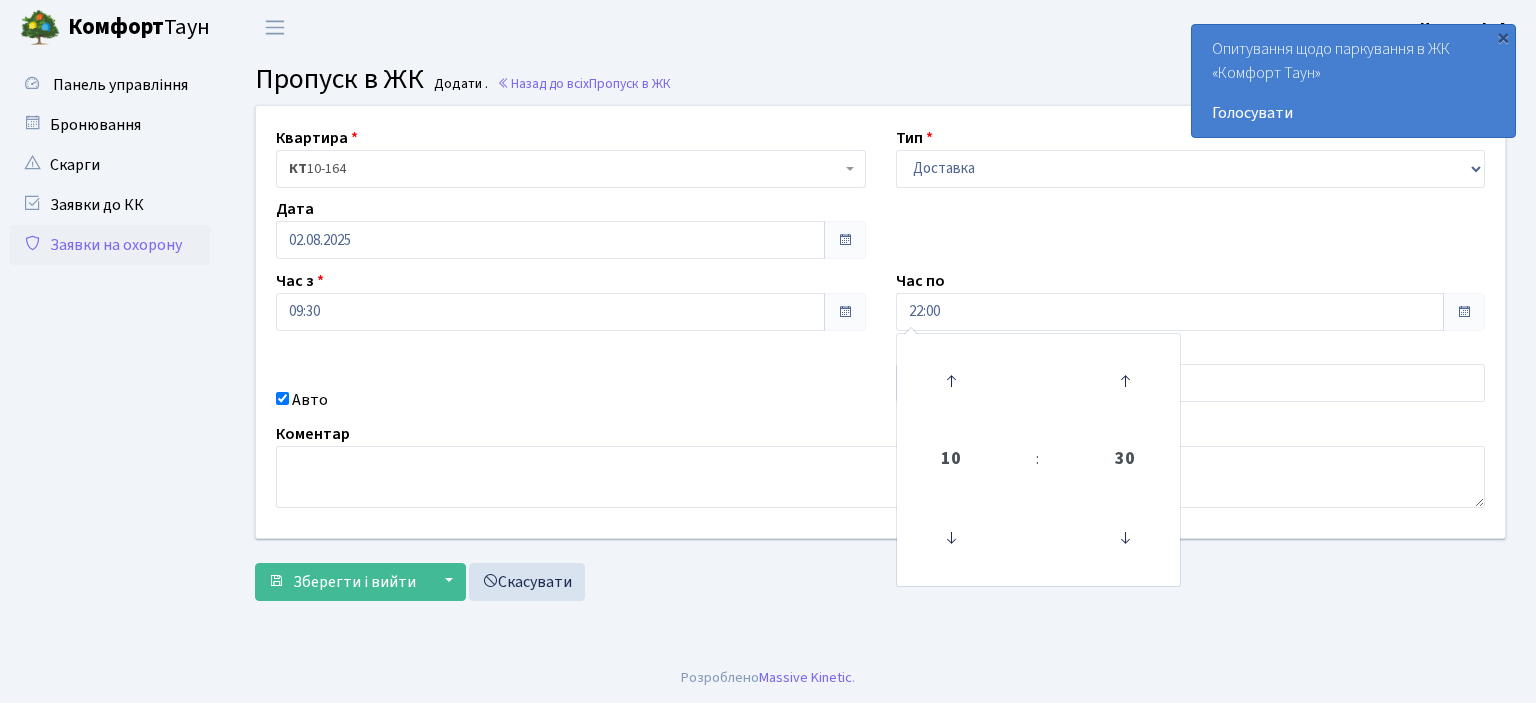 click on "Квартира
<b>КТ</b>&nbsp;&nbsp;&nbsp;&nbsp;10-164
КТ     10-164
Тип
-
Доставка
Таксі
Гості
Сервіс
Дата
02.08.2025
Час з
09:30
Час по
22:00 10 : 30 00 01 02 03 04 05 06 07 08 09 10 11 12 13 14 15 16 17 18 19 20 21 22 23 00 15 30 45" at bounding box center [880, 322] 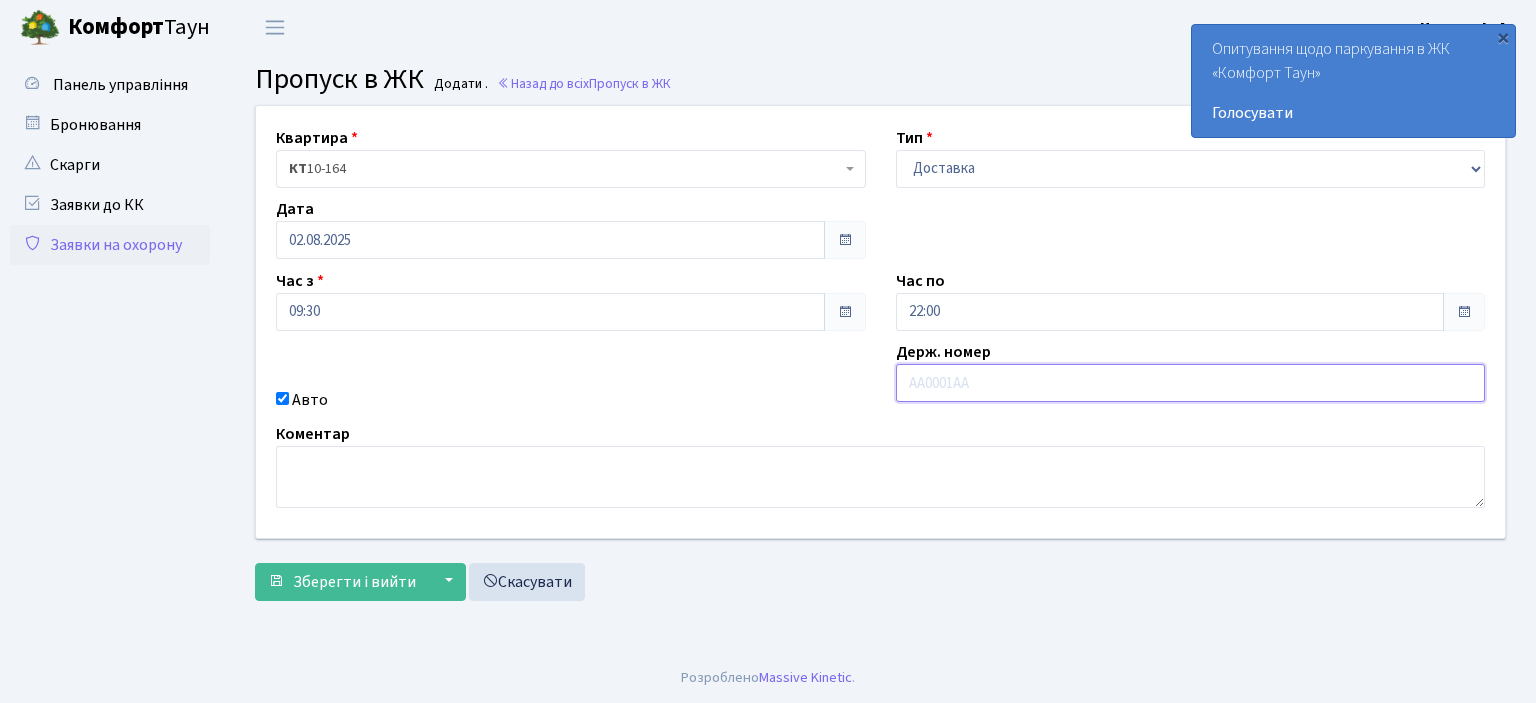 click at bounding box center [1191, 383] 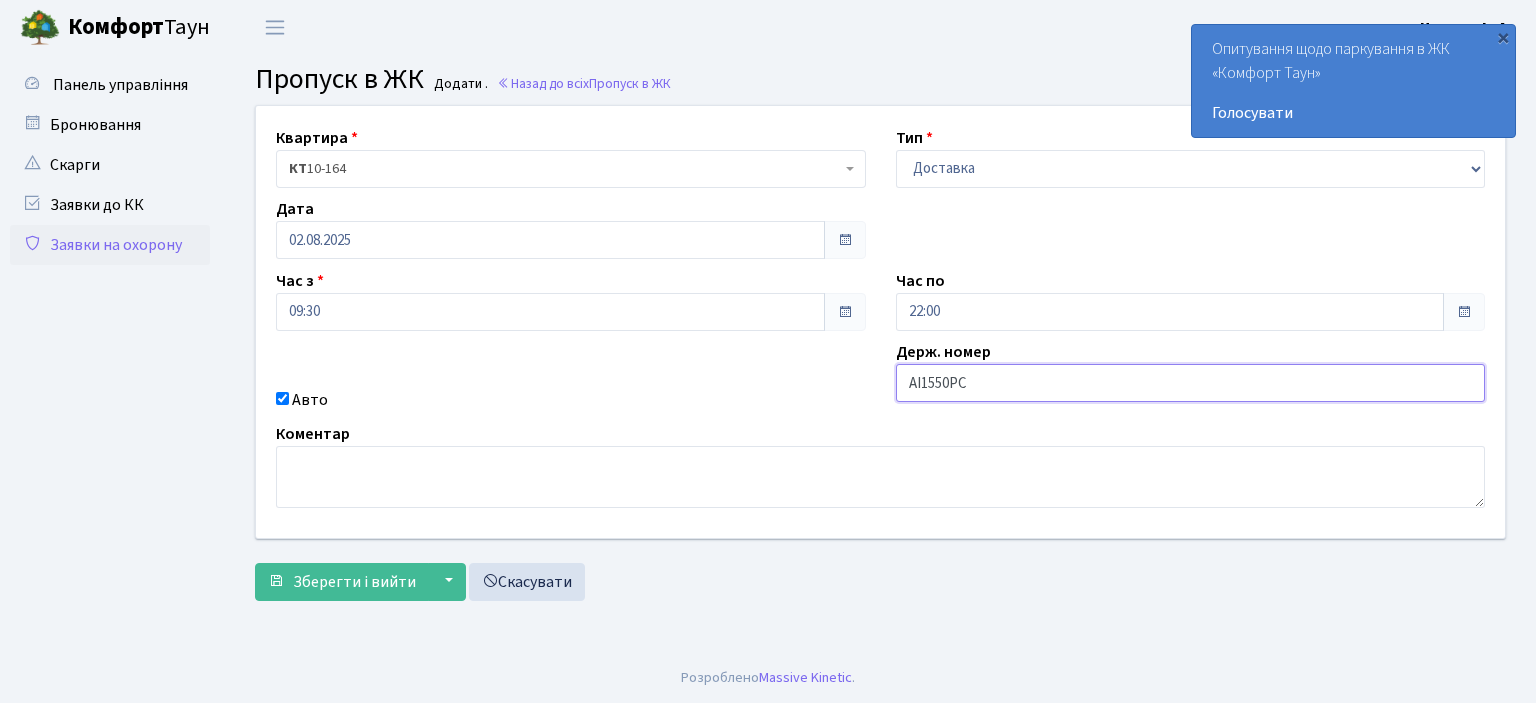 type on "AI1550PC" 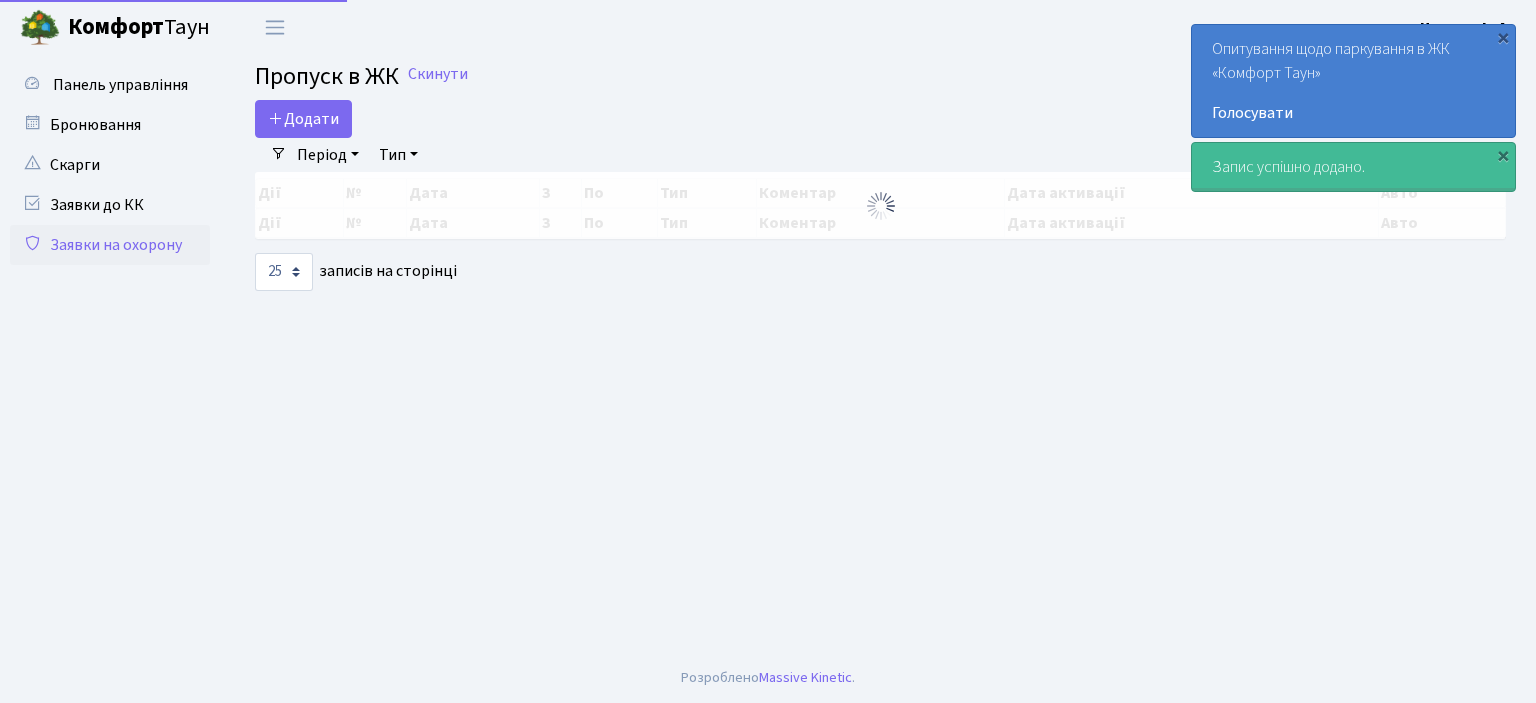select on "25" 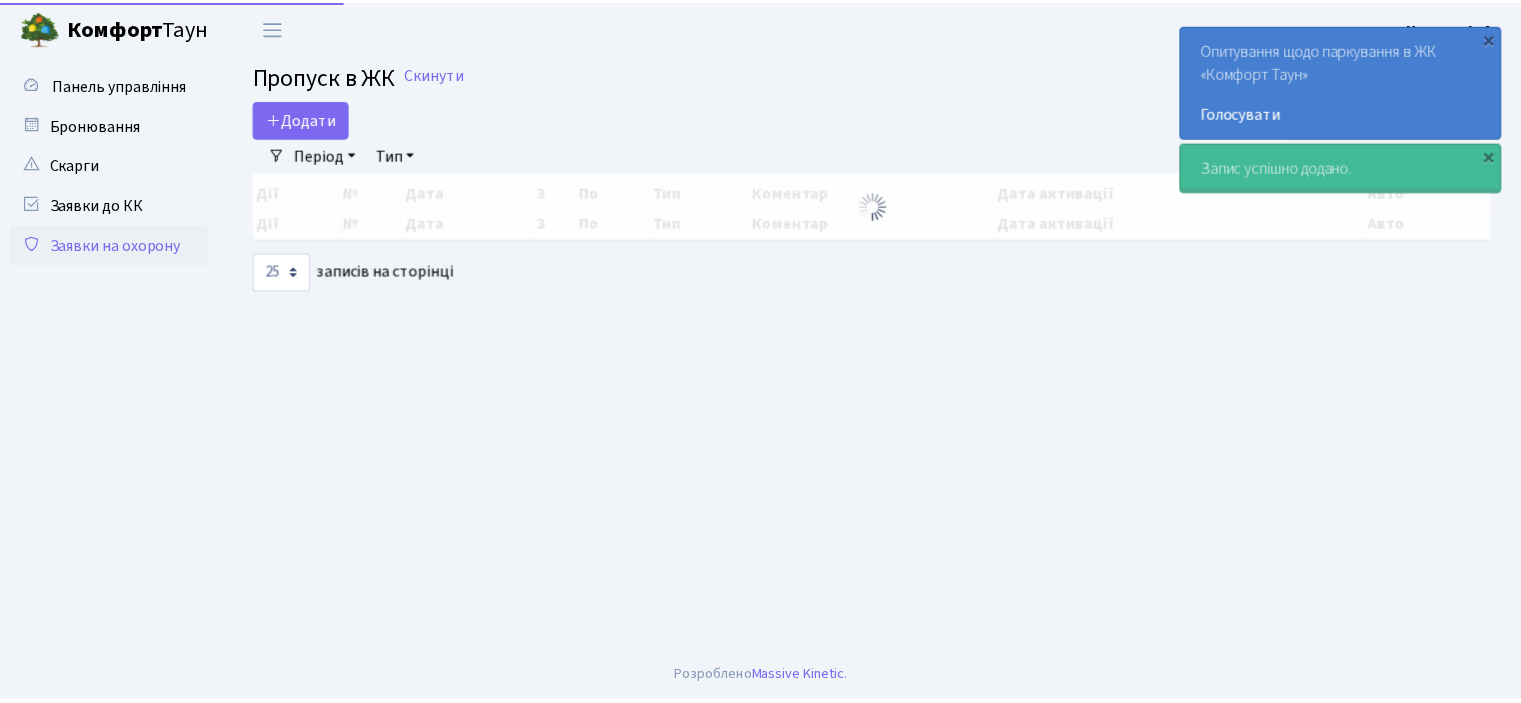 scroll, scrollTop: 0, scrollLeft: 0, axis: both 